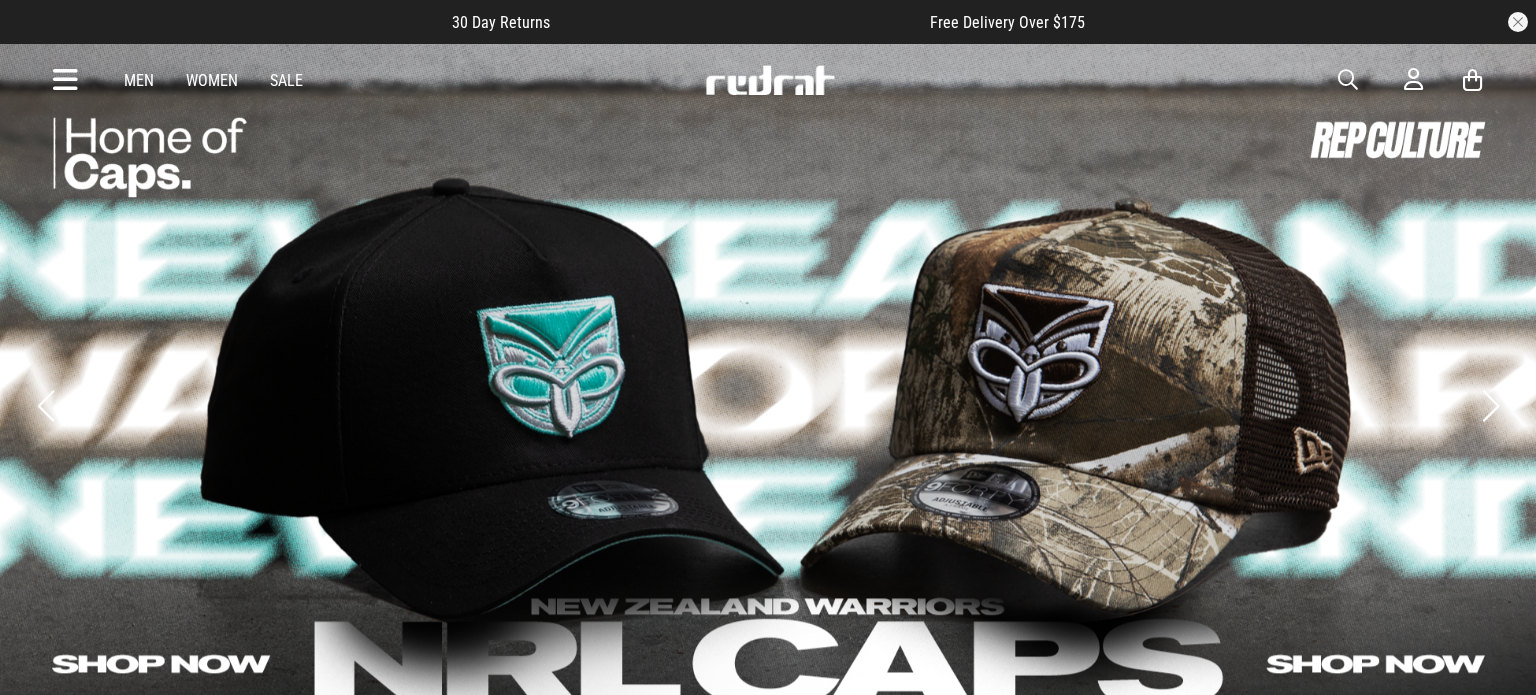 scroll, scrollTop: 0, scrollLeft: 0, axis: both 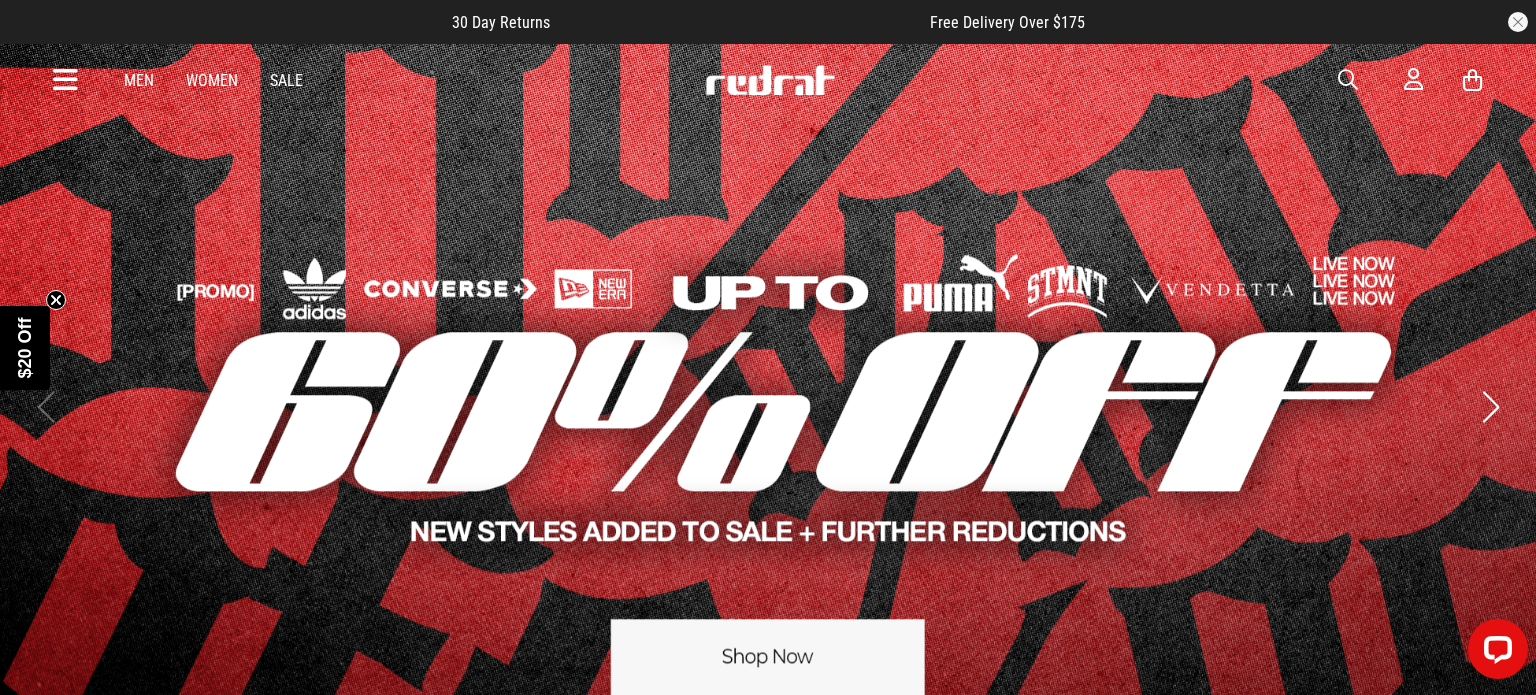 click at bounding box center [1518, 22] 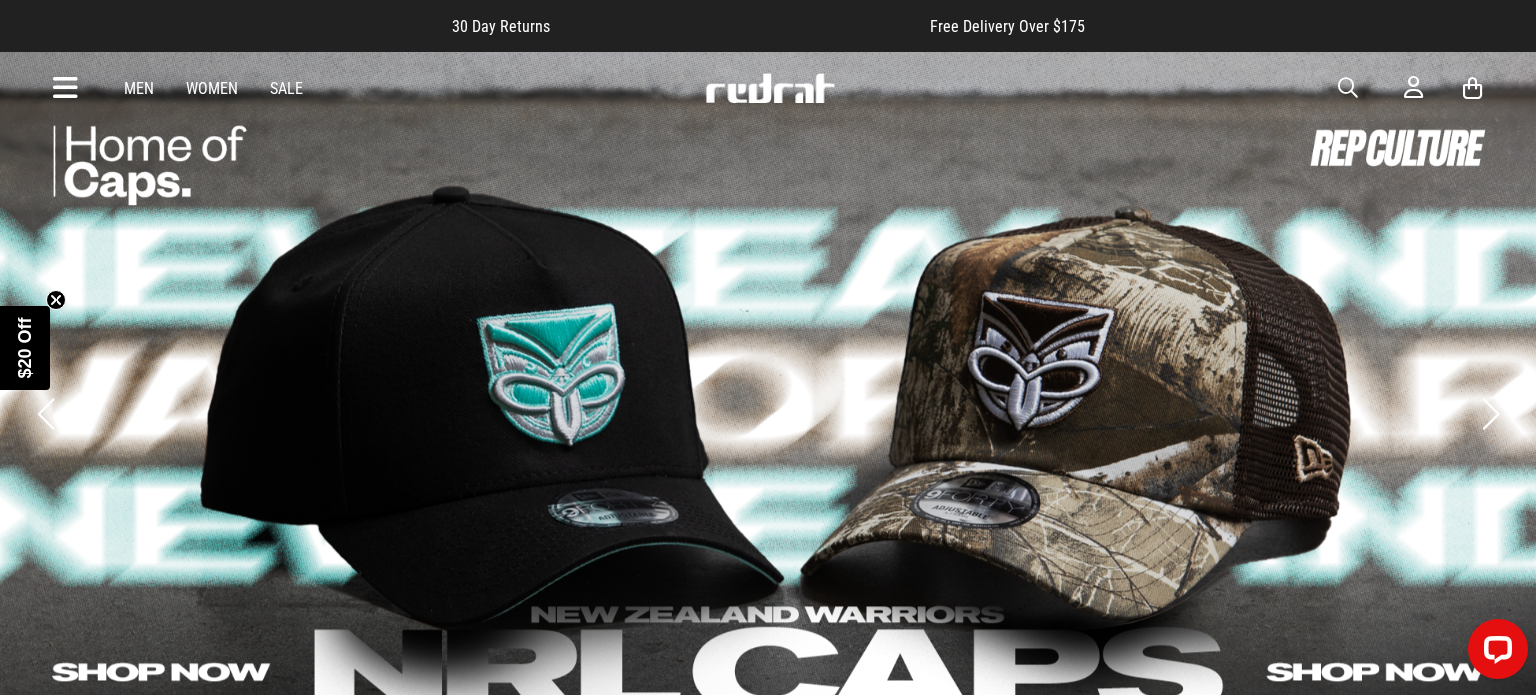 click 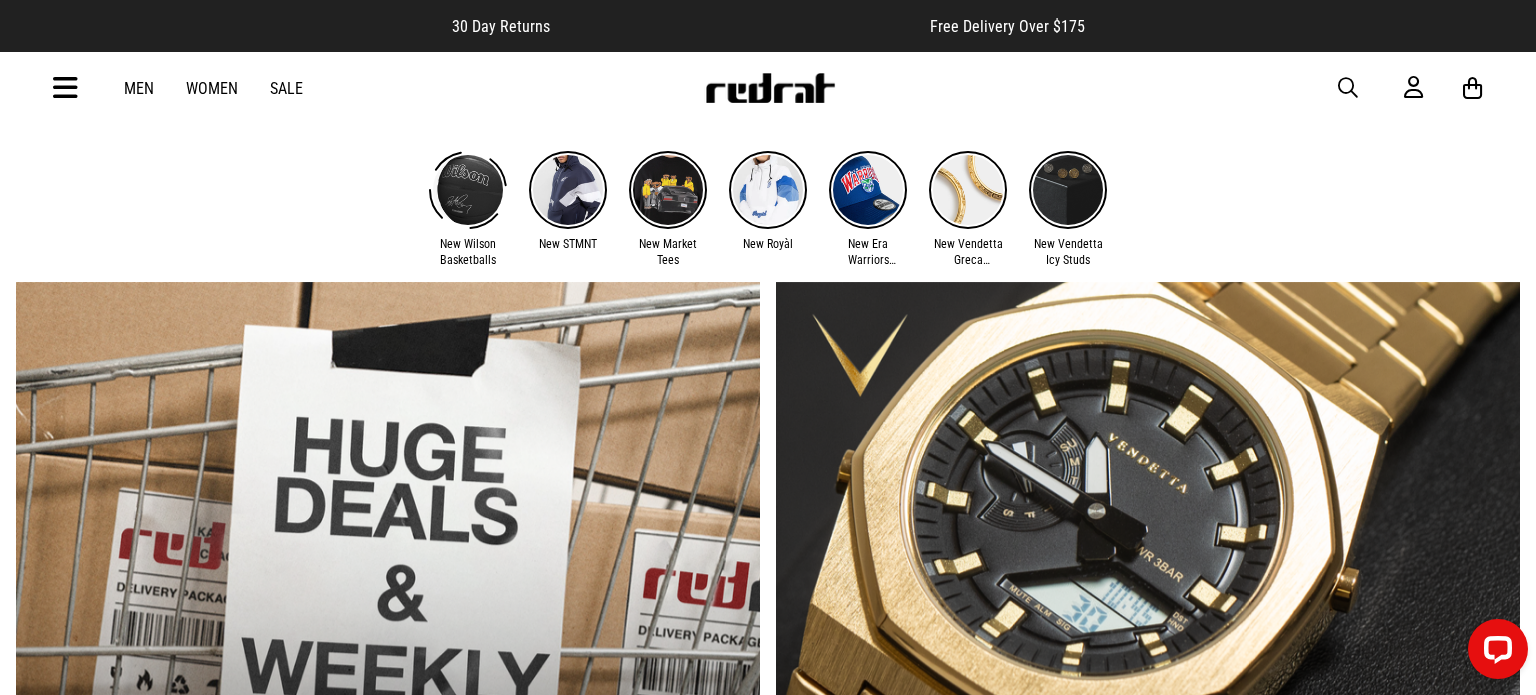 scroll, scrollTop: 951, scrollLeft: 0, axis: vertical 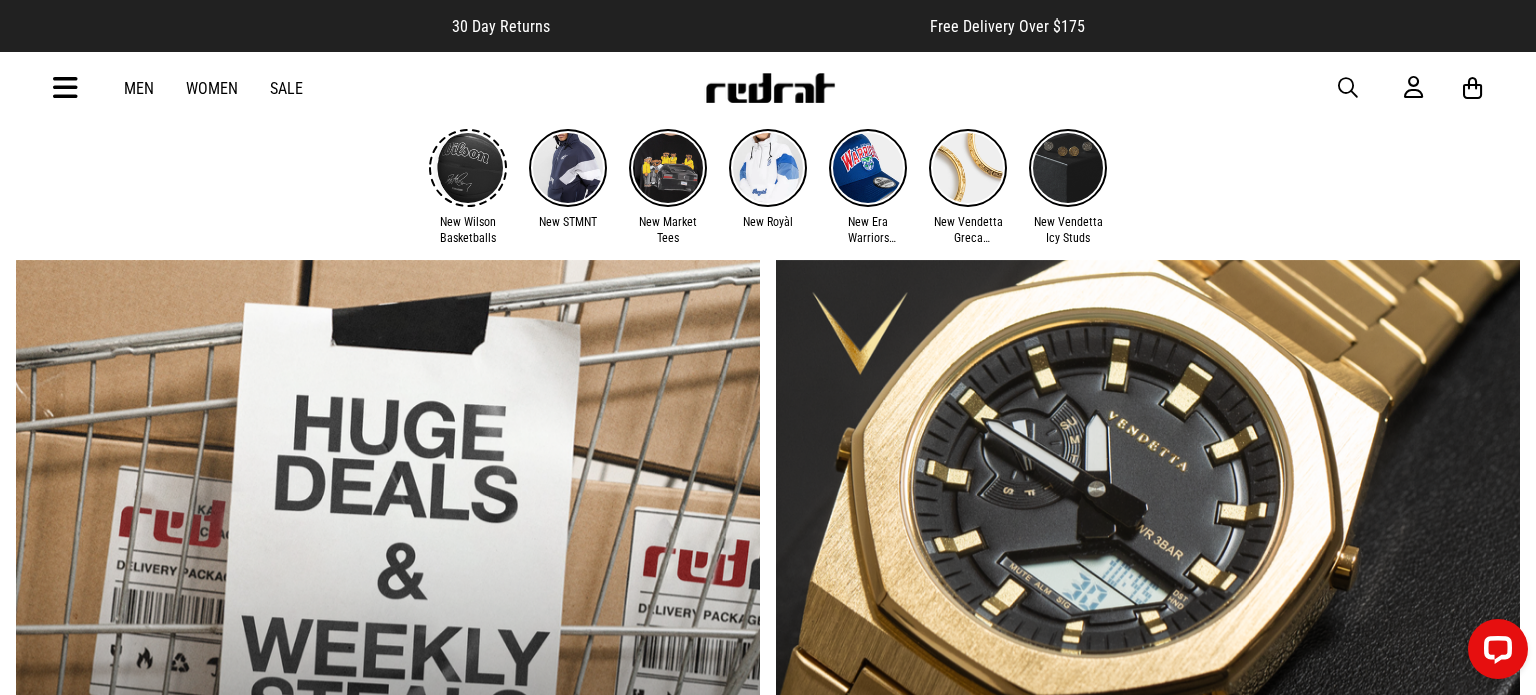 click on "Men" at bounding box center [139, 88] 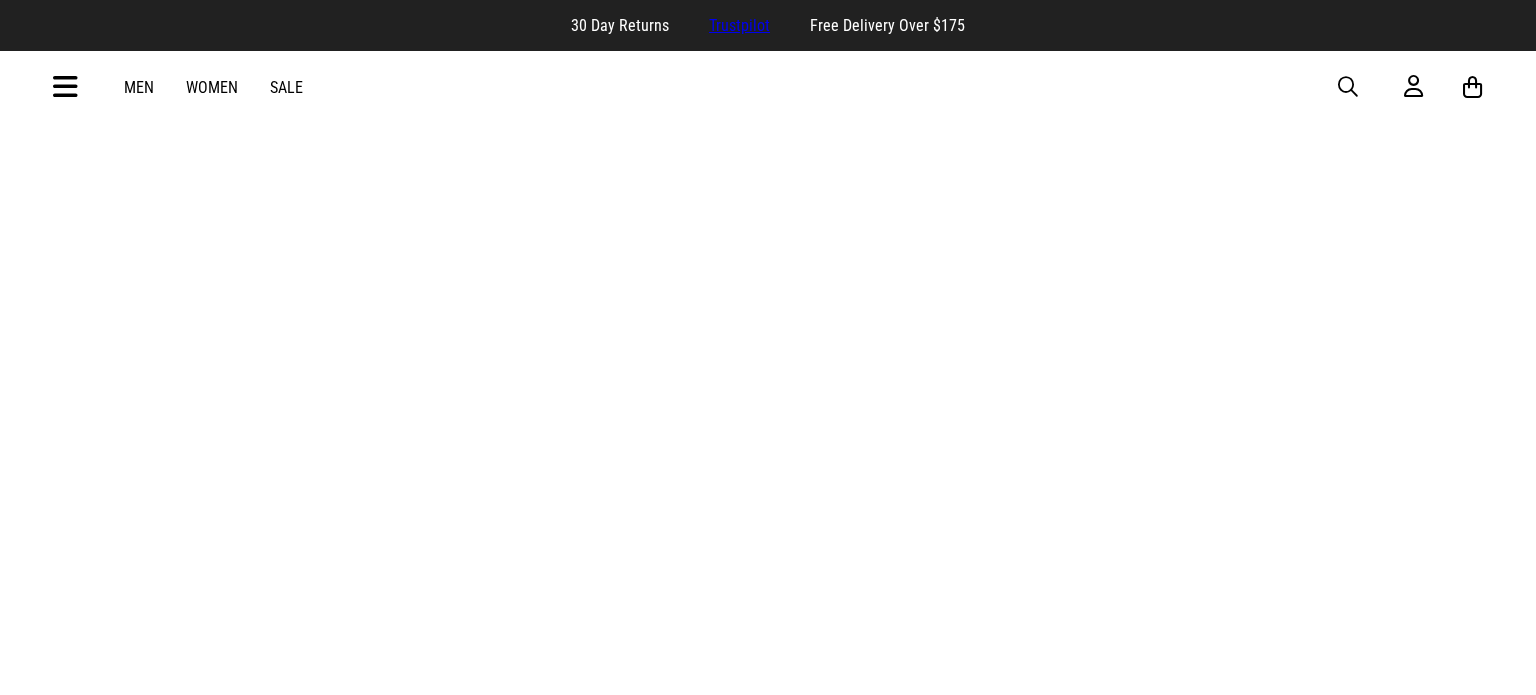 scroll, scrollTop: 0, scrollLeft: 0, axis: both 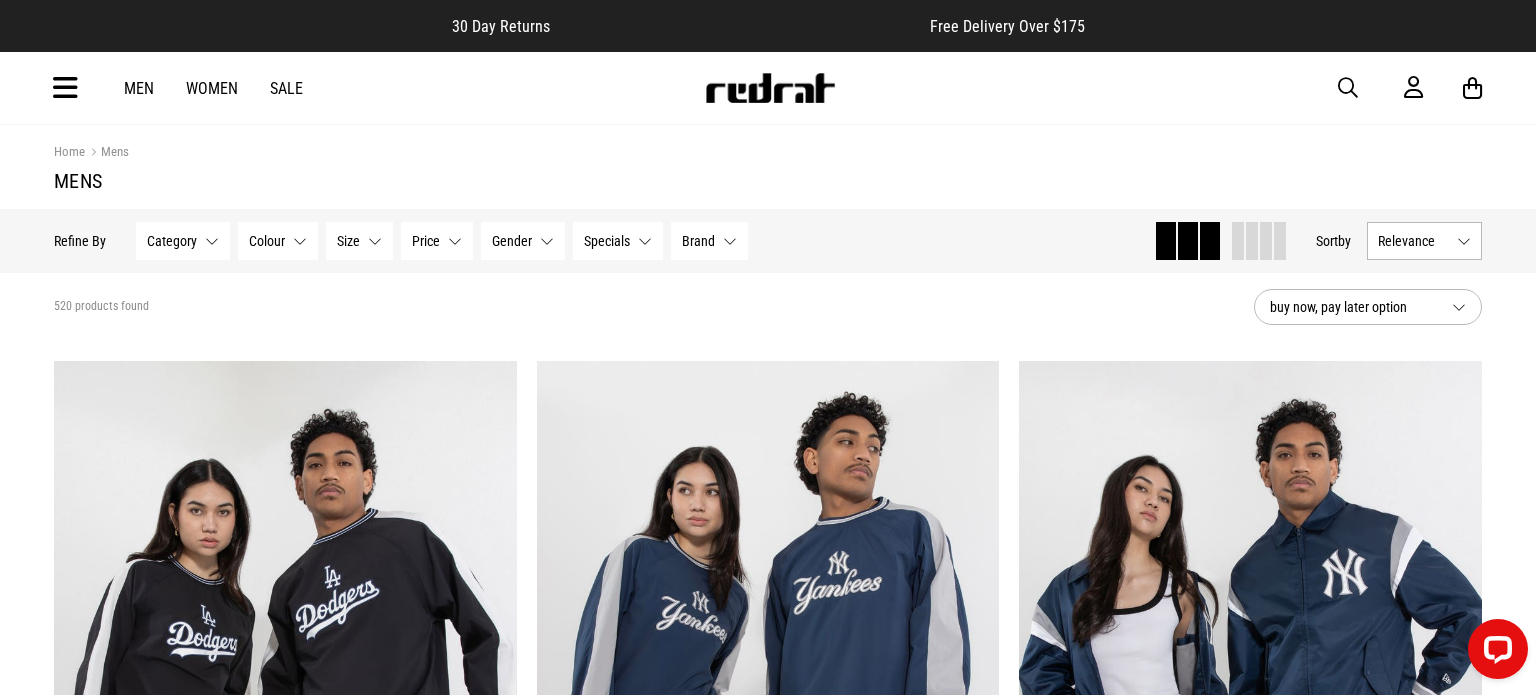 click at bounding box center [1348, 88] 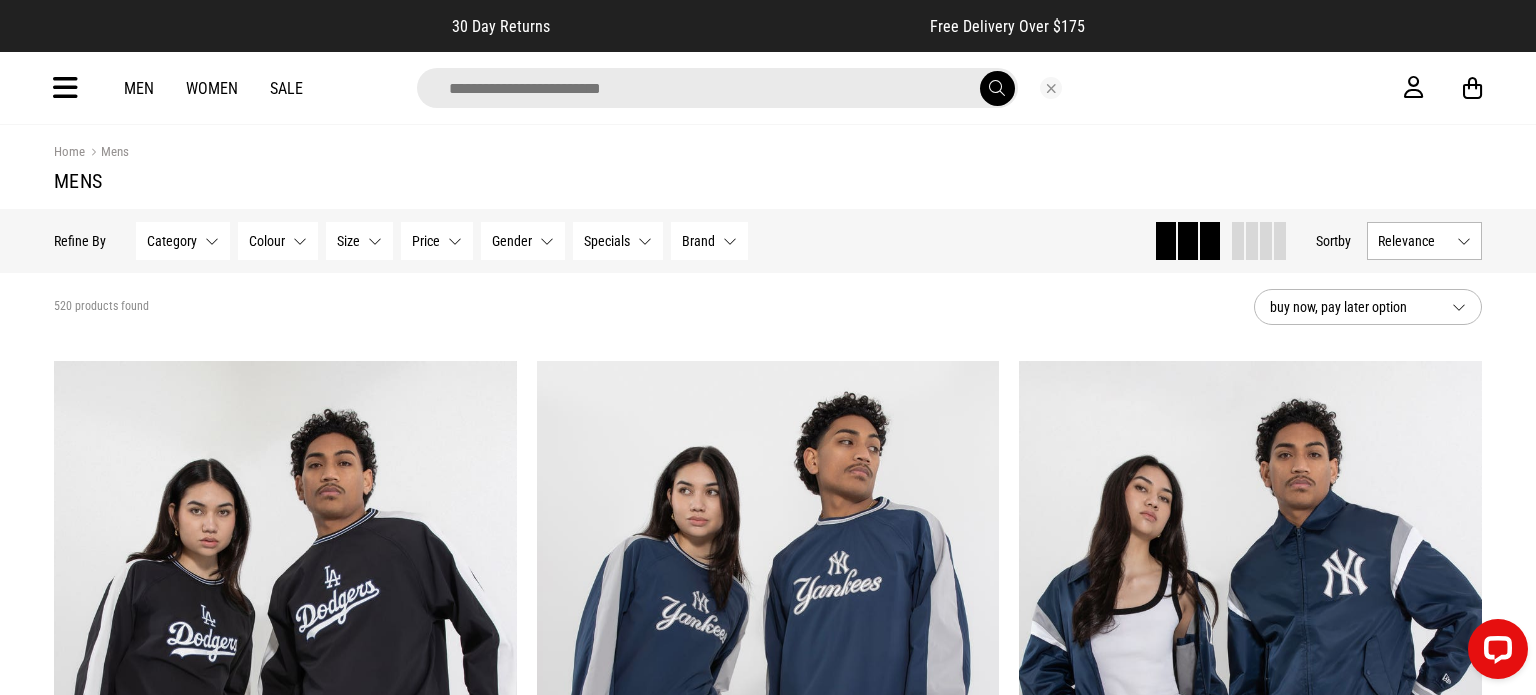 drag, startPoint x: 695, startPoint y: 89, endPoint x: 706, endPoint y: 88, distance: 11.045361 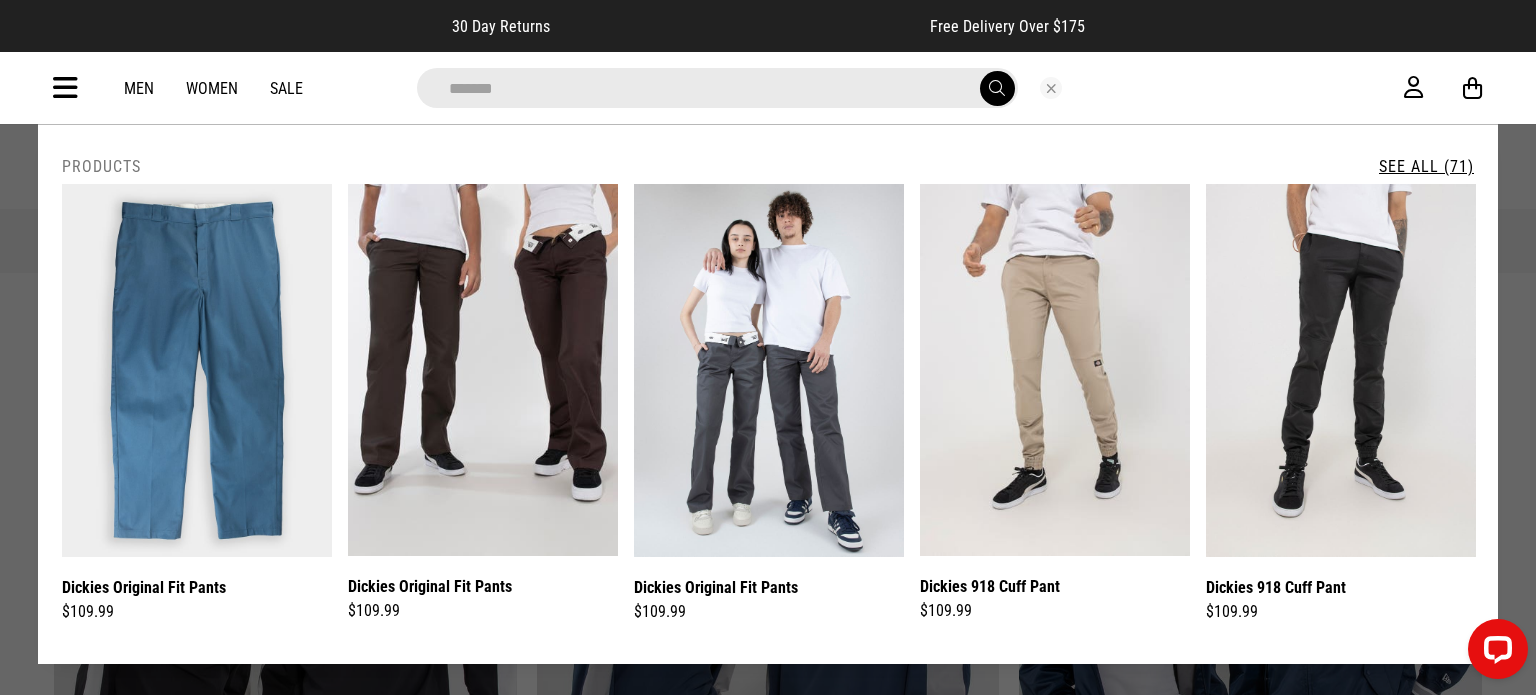 type on "*******" 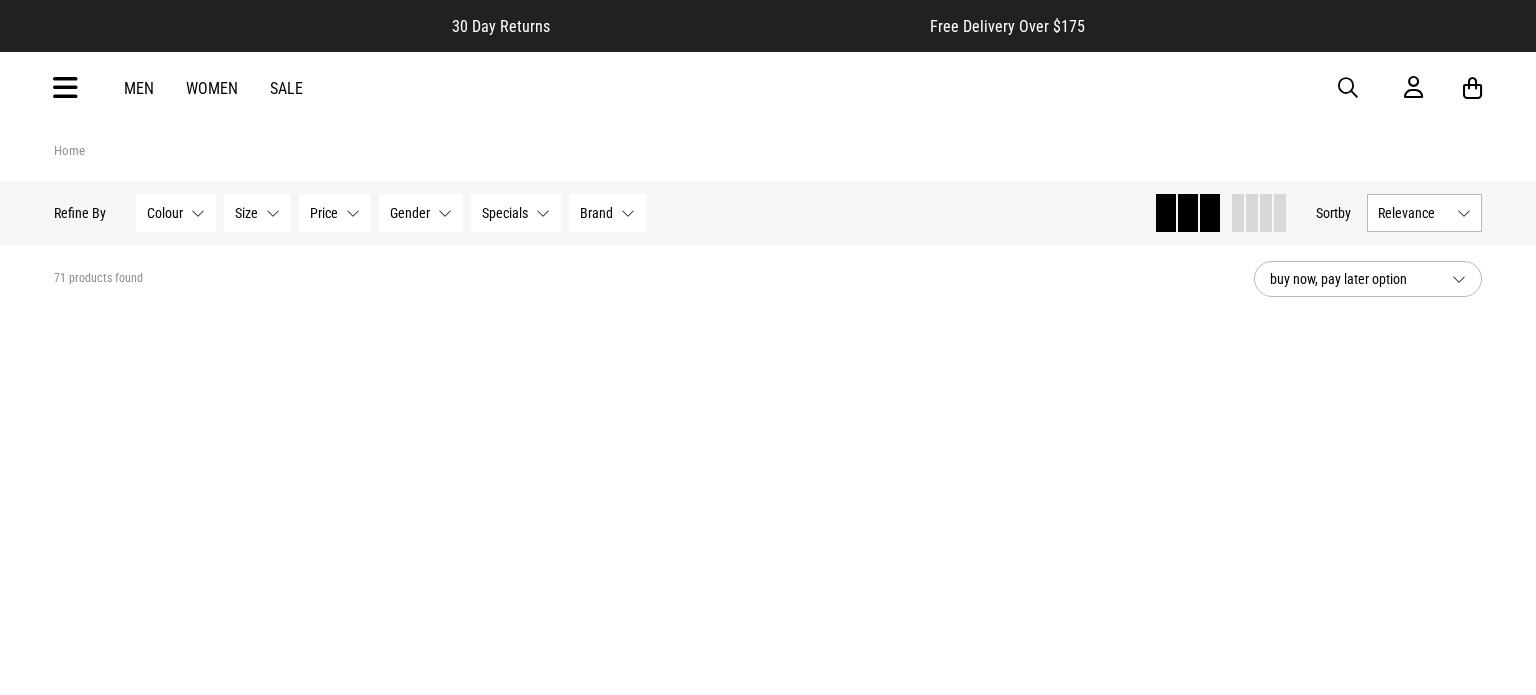 scroll, scrollTop: 0, scrollLeft: 0, axis: both 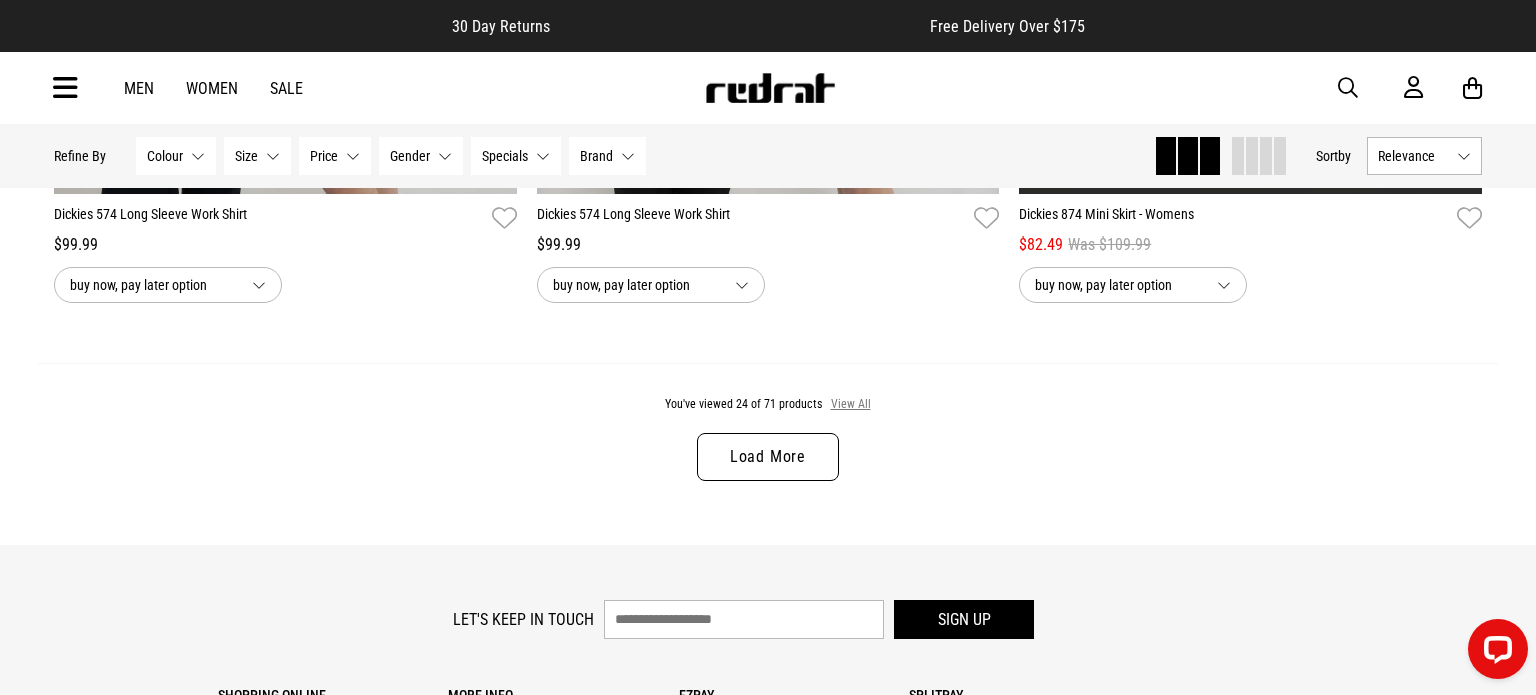 drag, startPoint x: 851, startPoint y: 403, endPoint x: 876, endPoint y: 404, distance: 25.019993 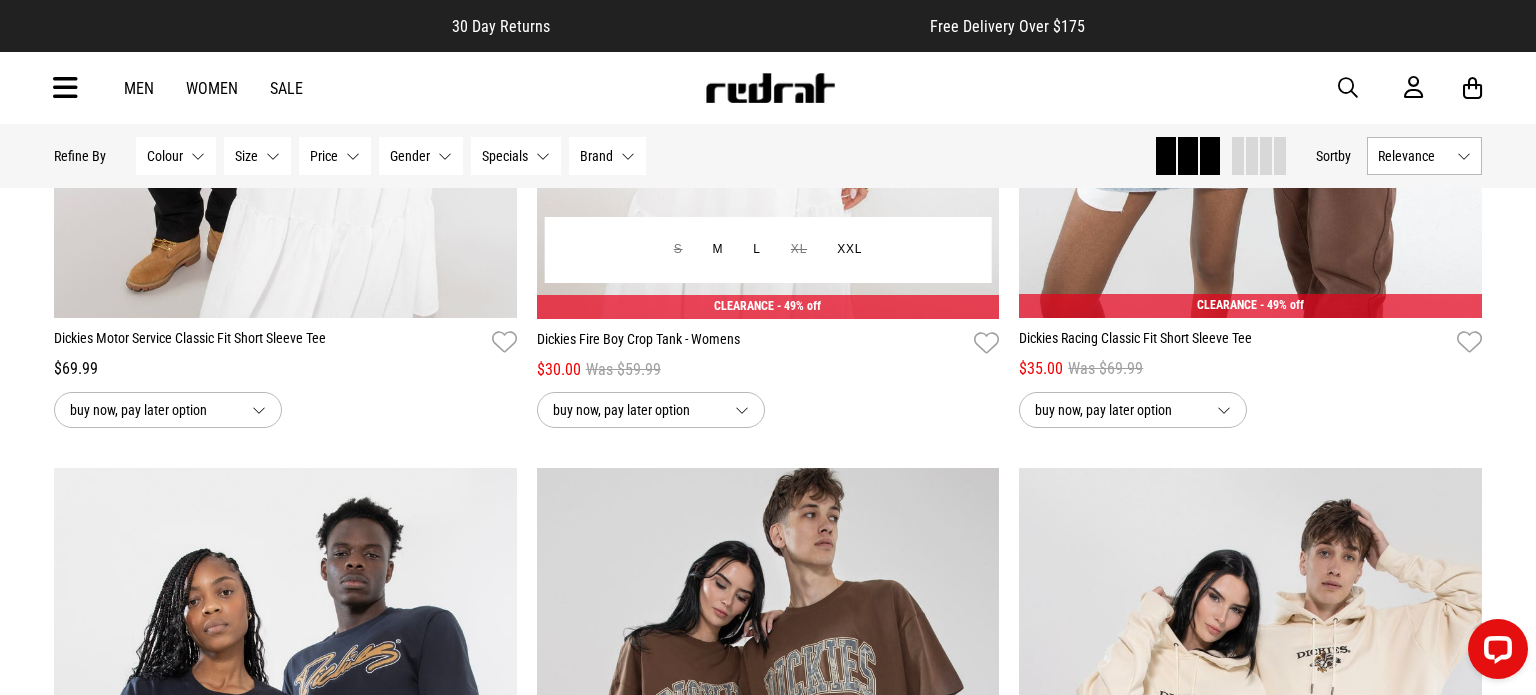 scroll, scrollTop: 11868, scrollLeft: 0, axis: vertical 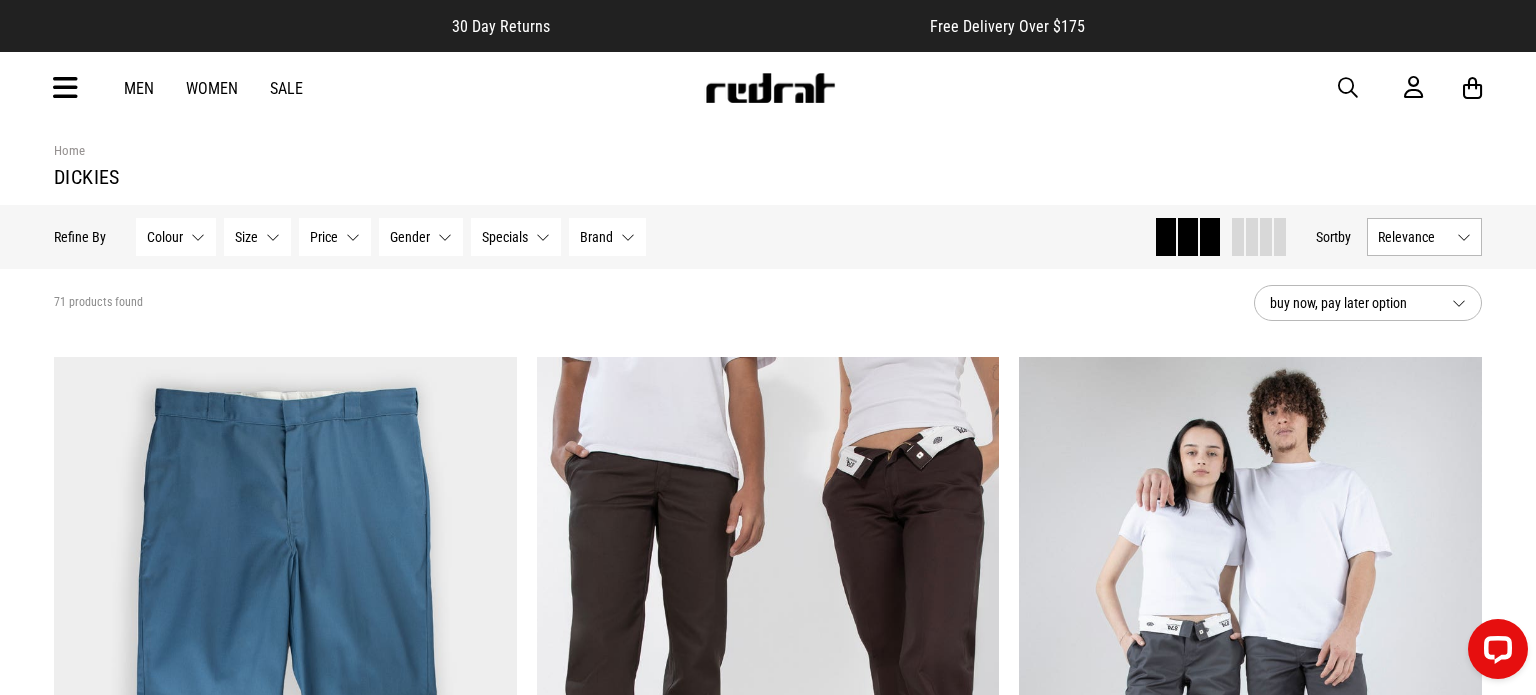 click at bounding box center [1348, 88] 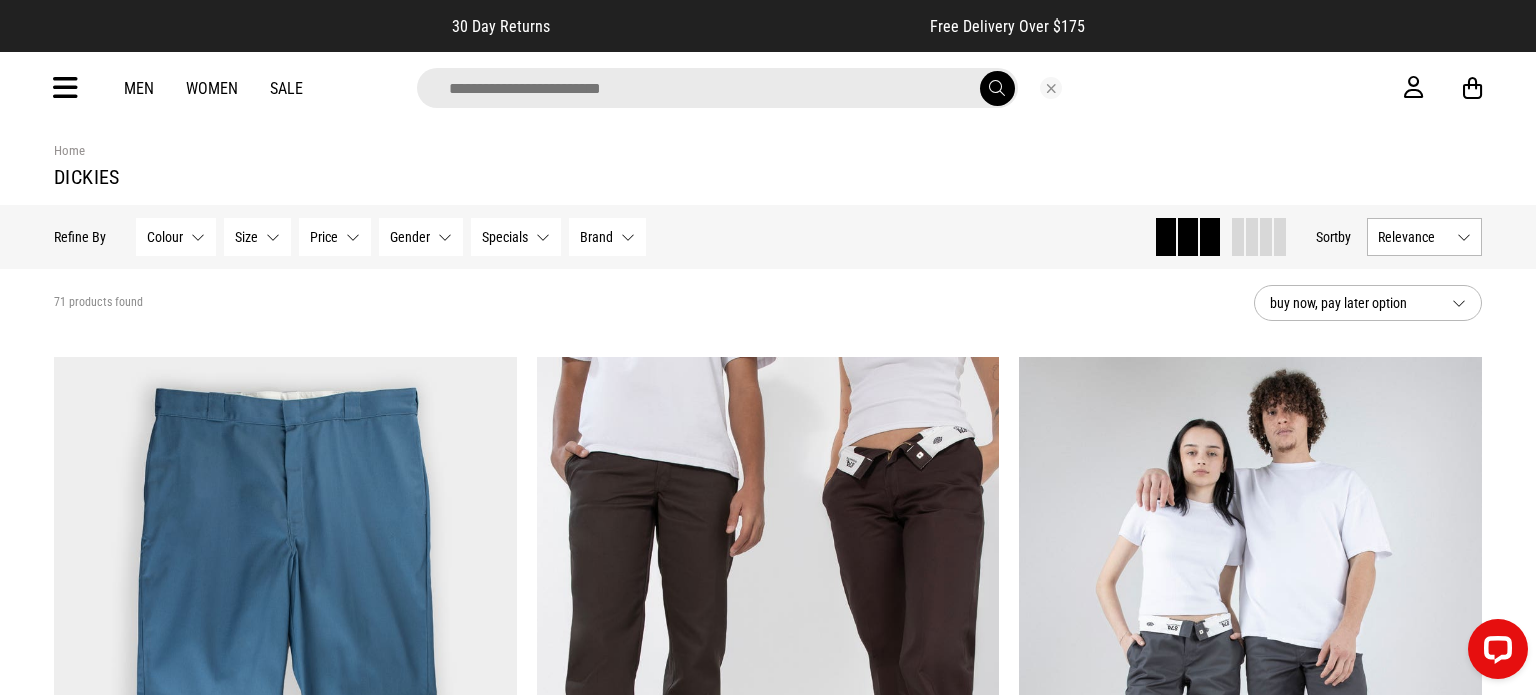 click at bounding box center (717, 88) 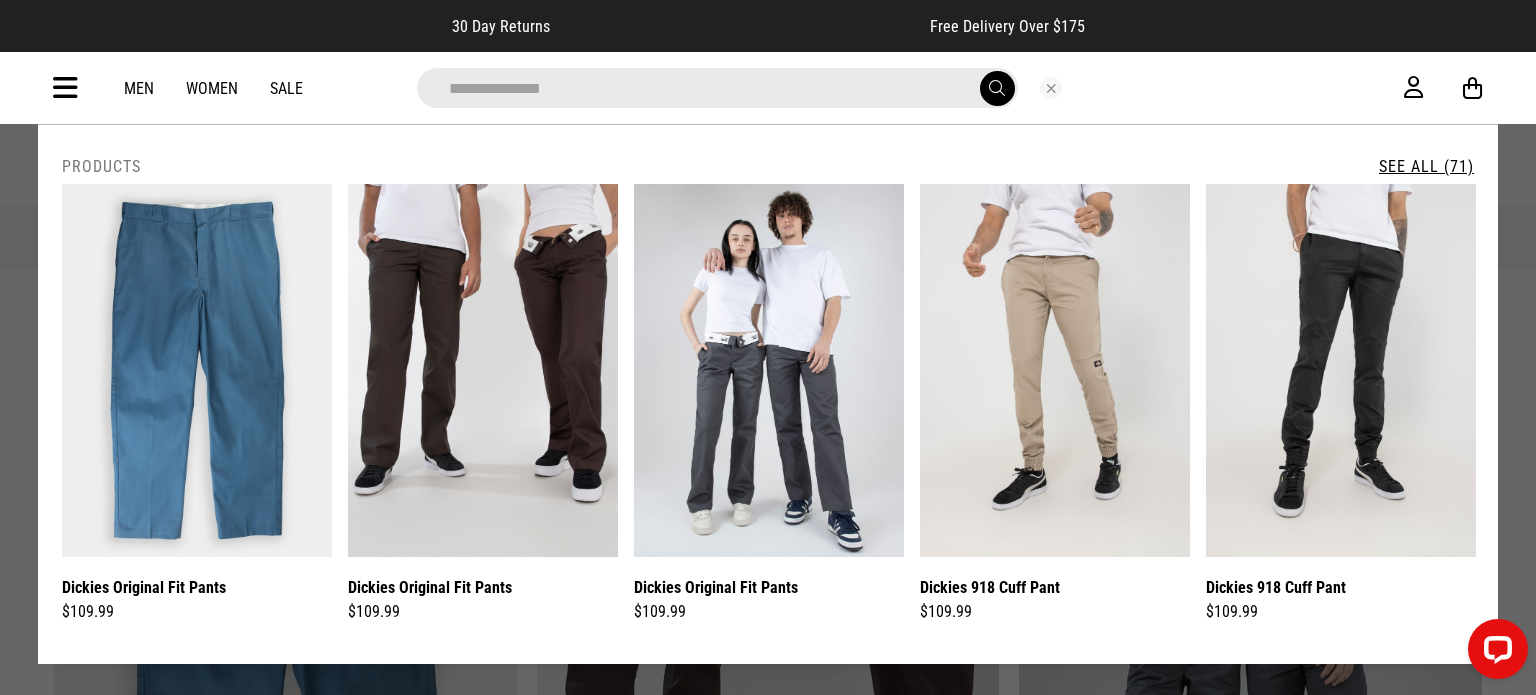 type on "**********" 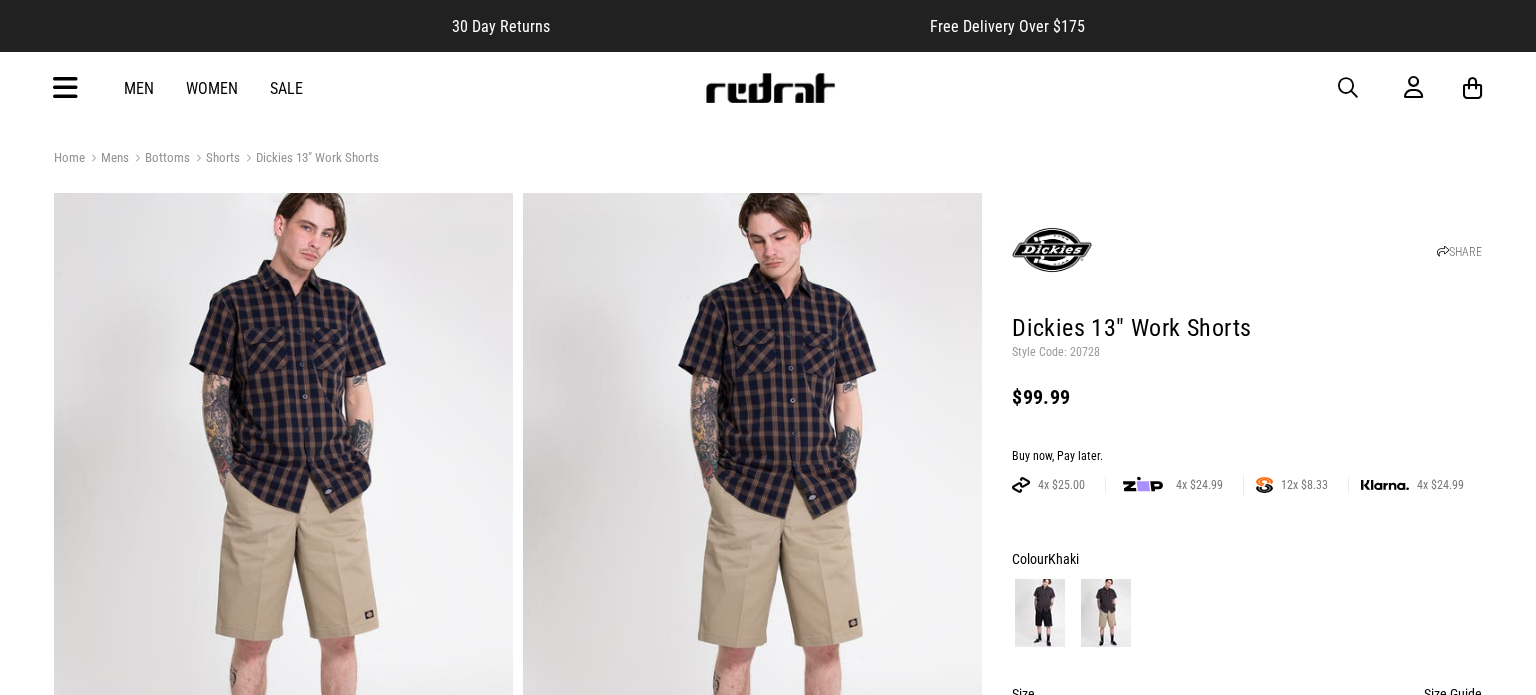 scroll, scrollTop: 180, scrollLeft: 0, axis: vertical 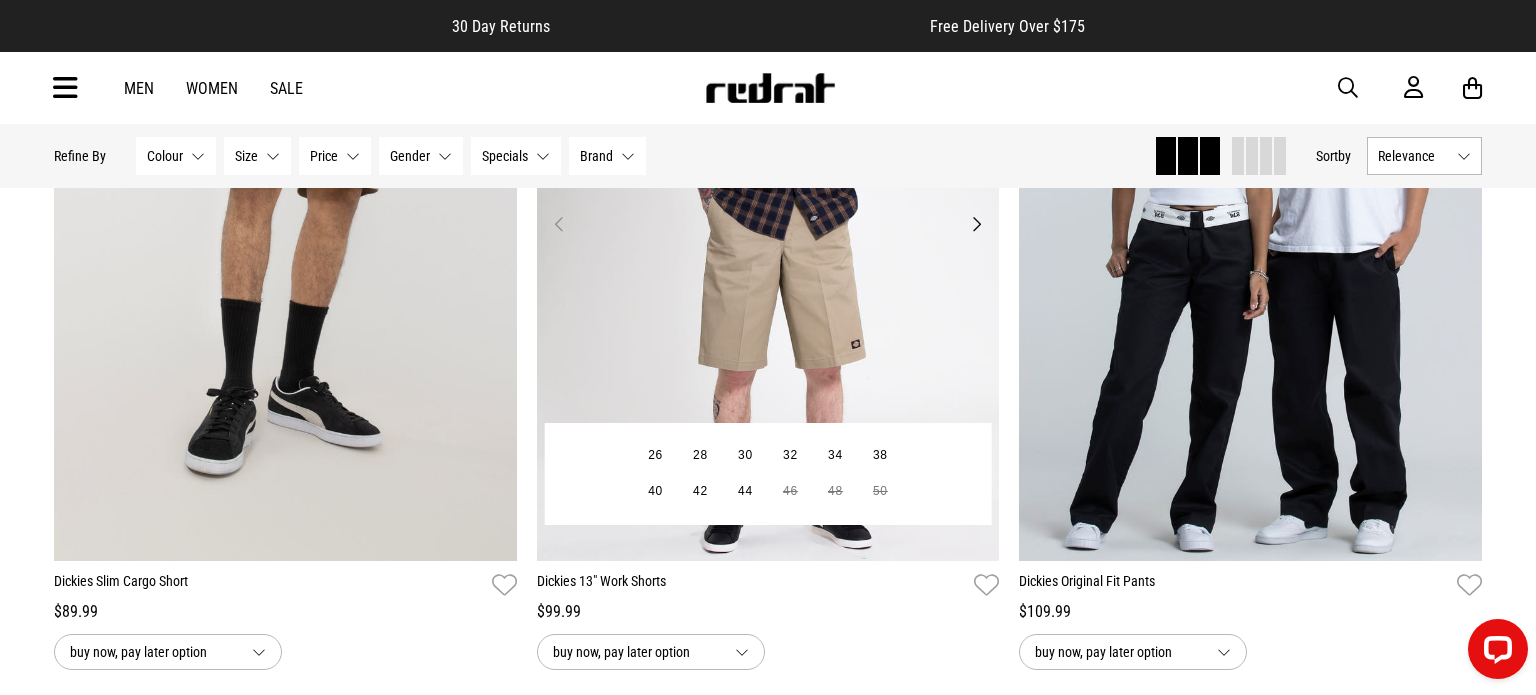 click on "Next" at bounding box center [976, 224] 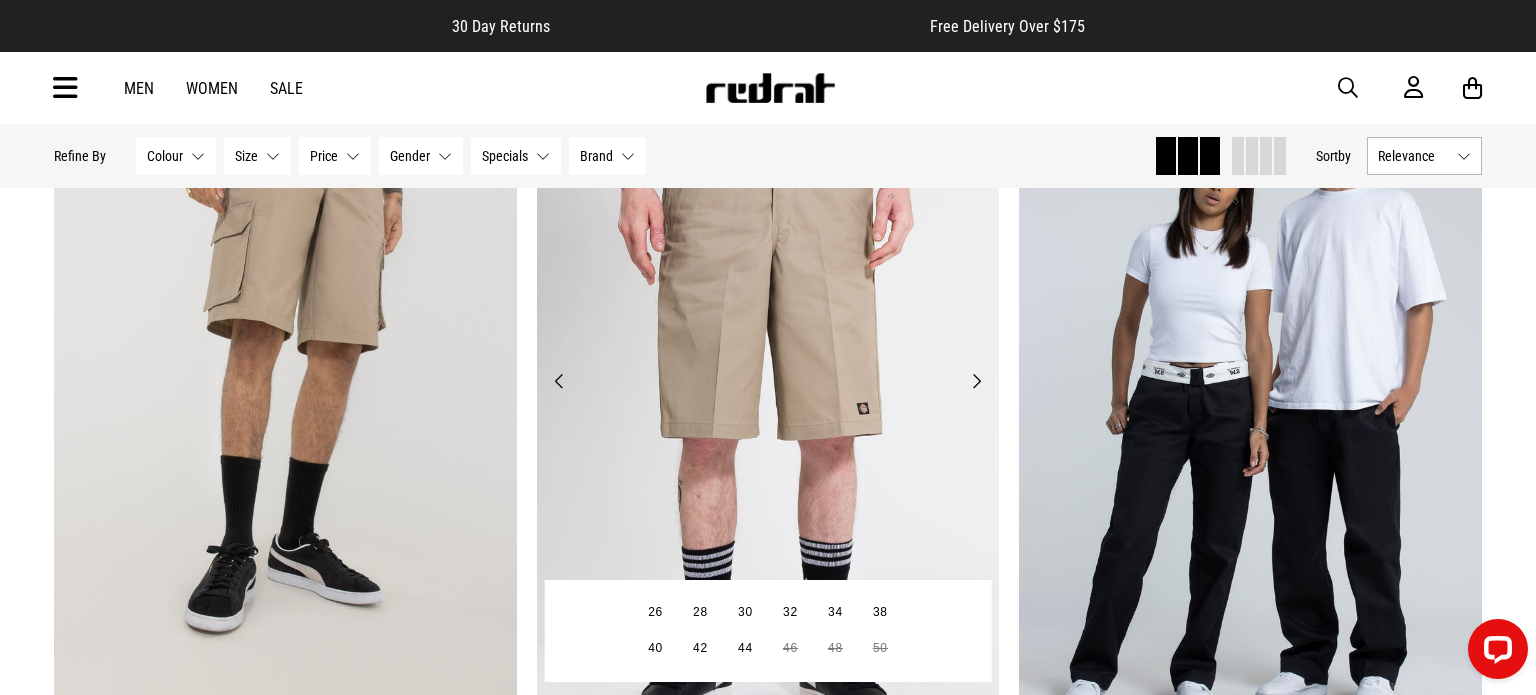 scroll, scrollTop: 1786, scrollLeft: 0, axis: vertical 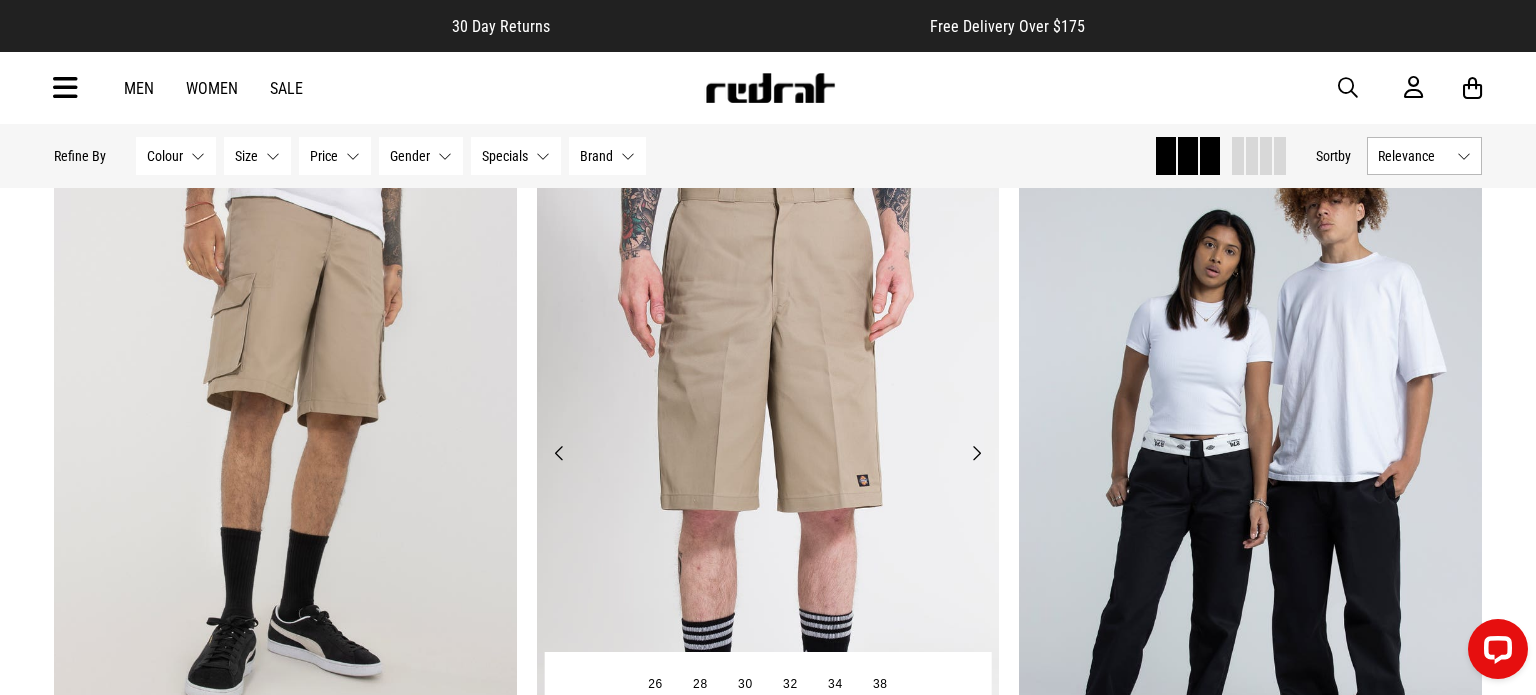 click on "Next" at bounding box center (976, 453) 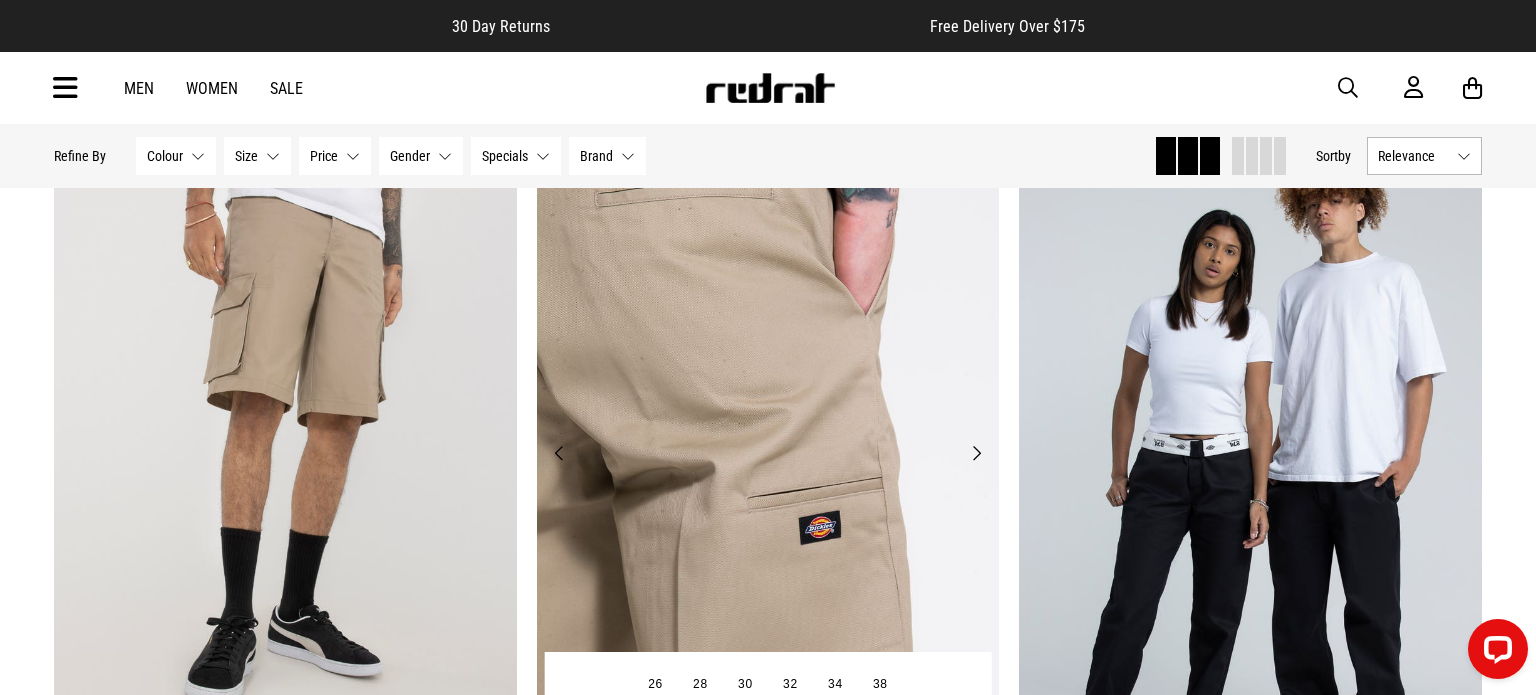 click on "Next" at bounding box center [976, 453] 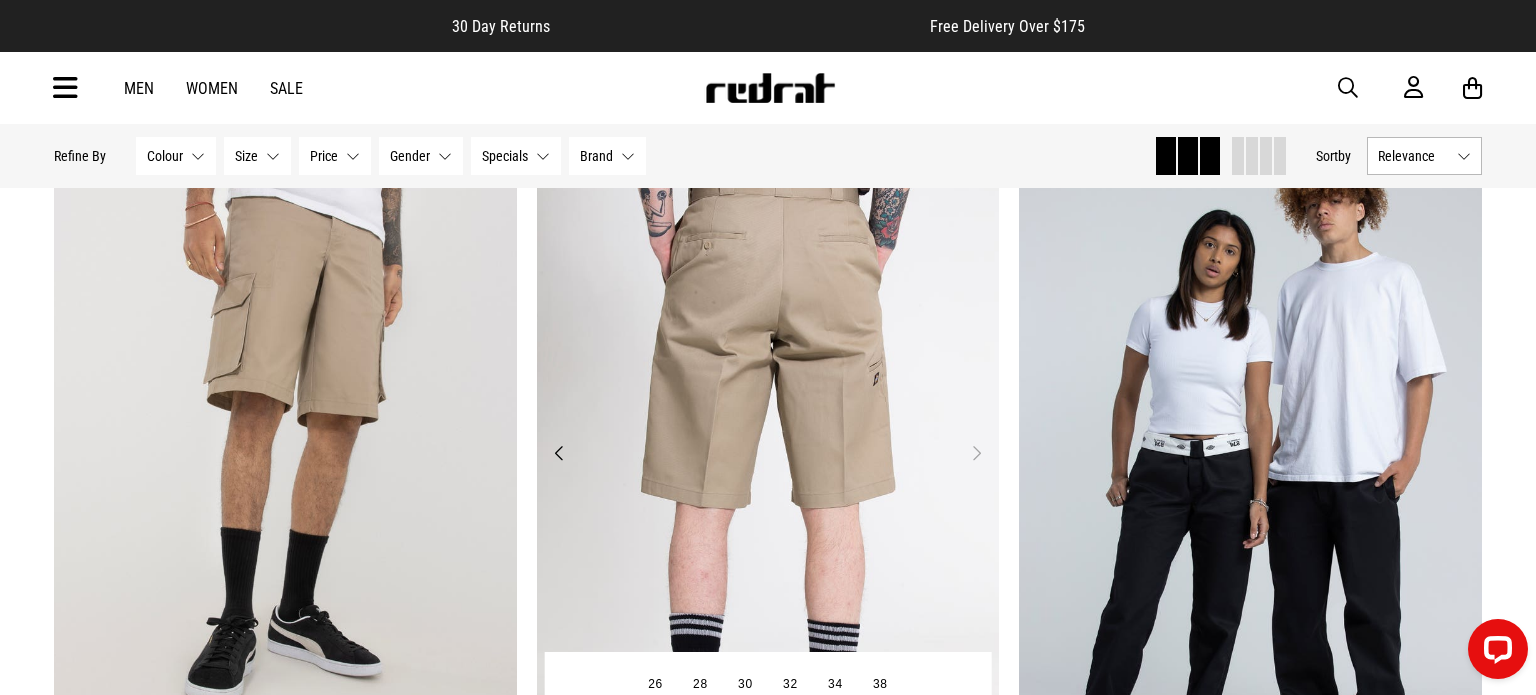 click on "Next" at bounding box center [976, 453] 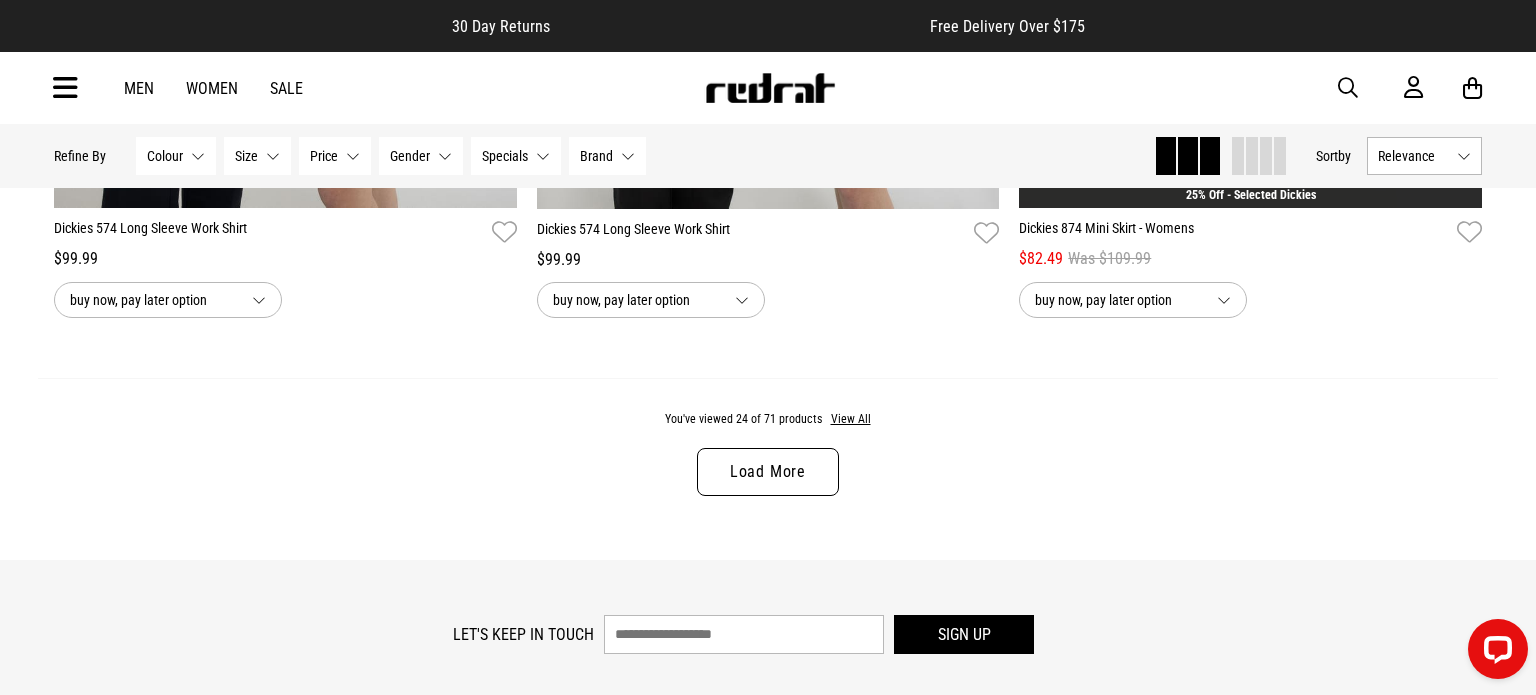 scroll, scrollTop: 6275, scrollLeft: 0, axis: vertical 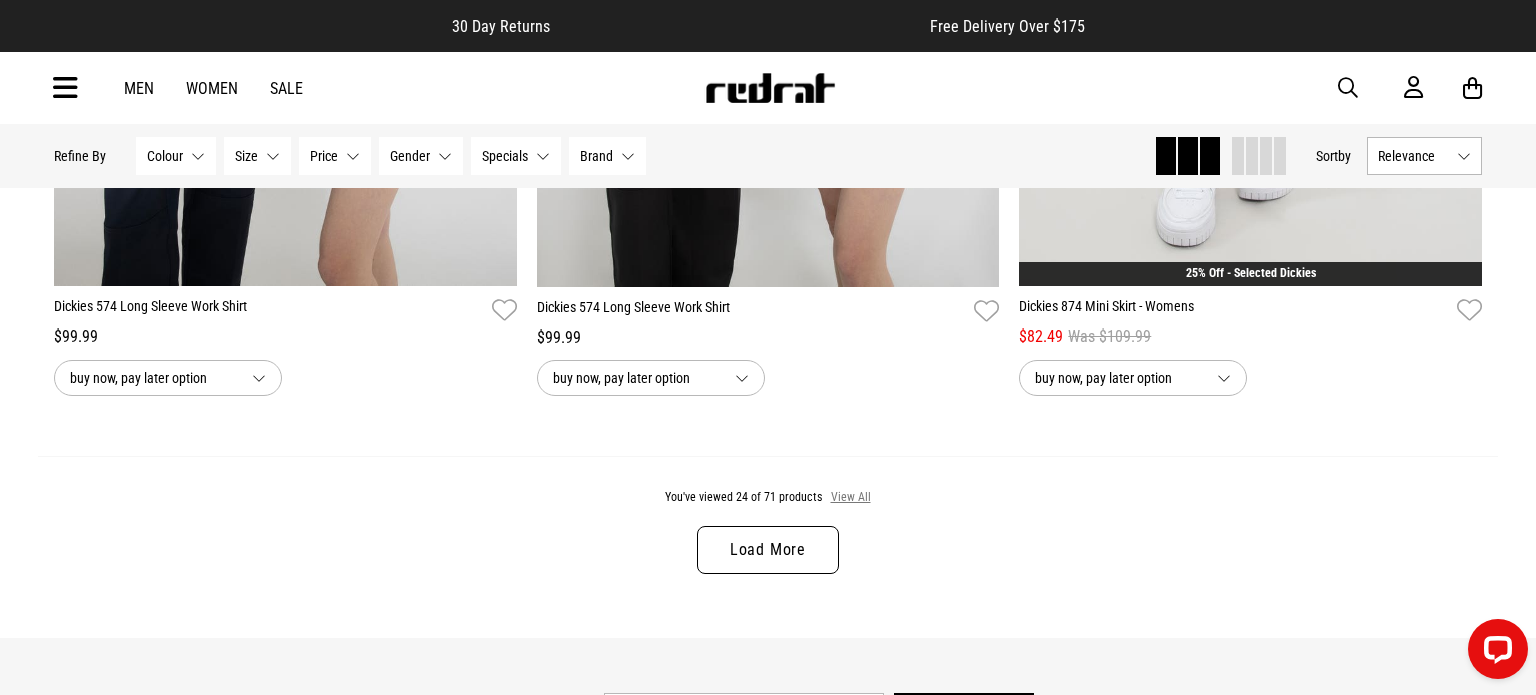 click on "View All" at bounding box center (851, 498) 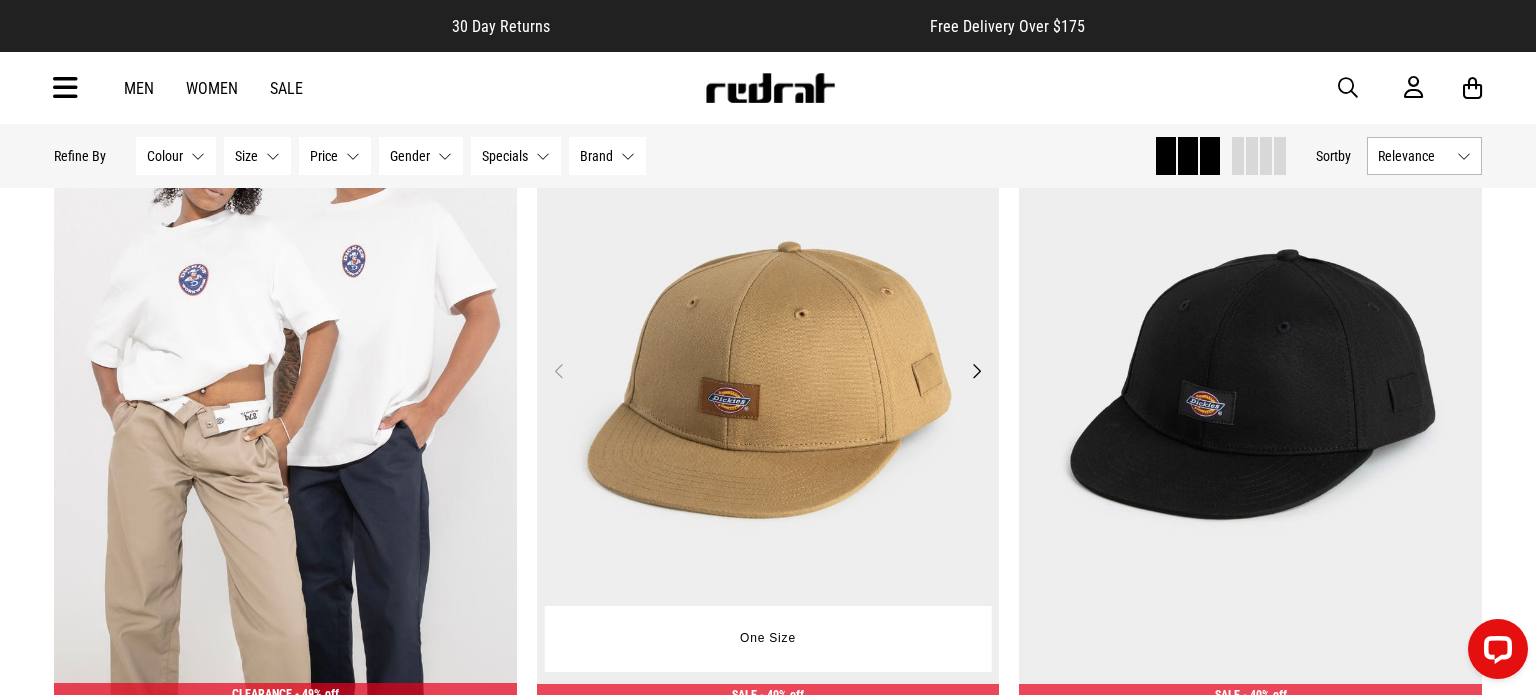 scroll, scrollTop: 14576, scrollLeft: 0, axis: vertical 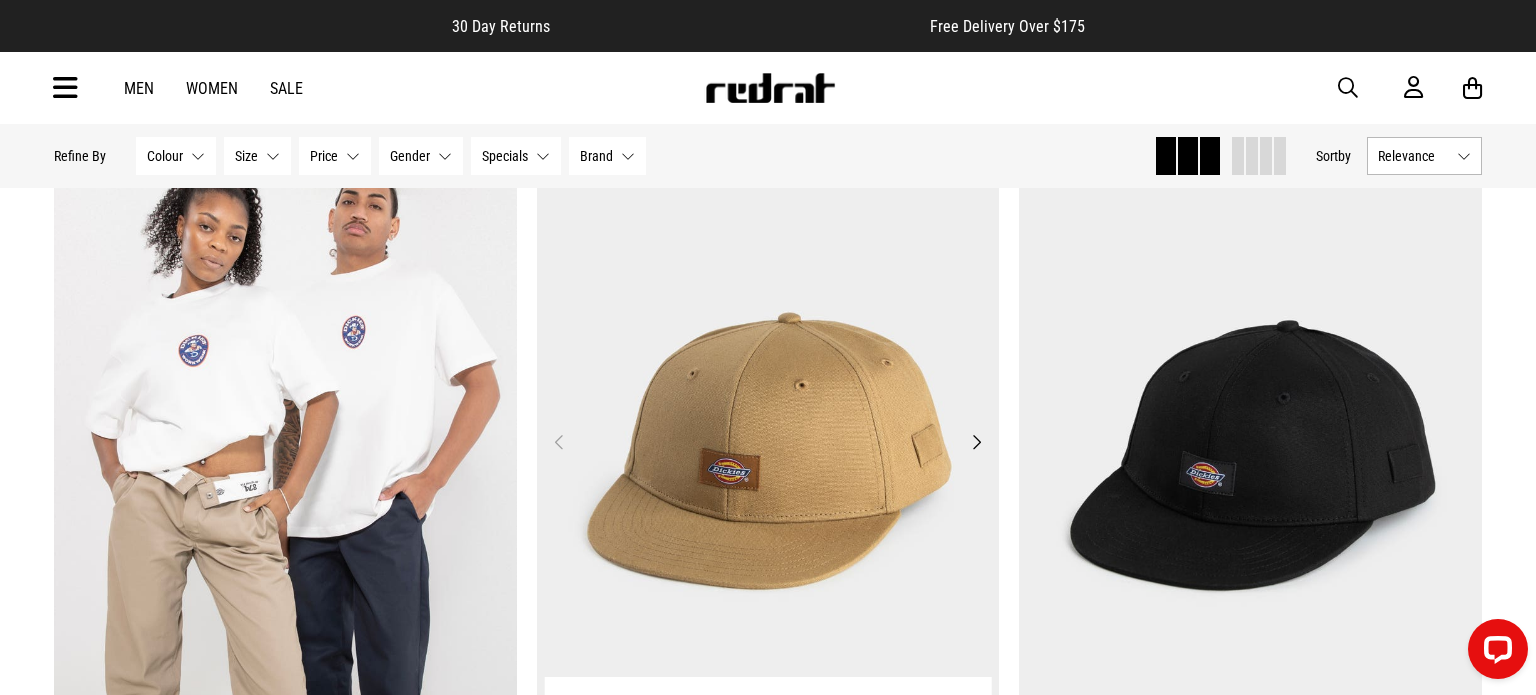 click at bounding box center (768, 454) 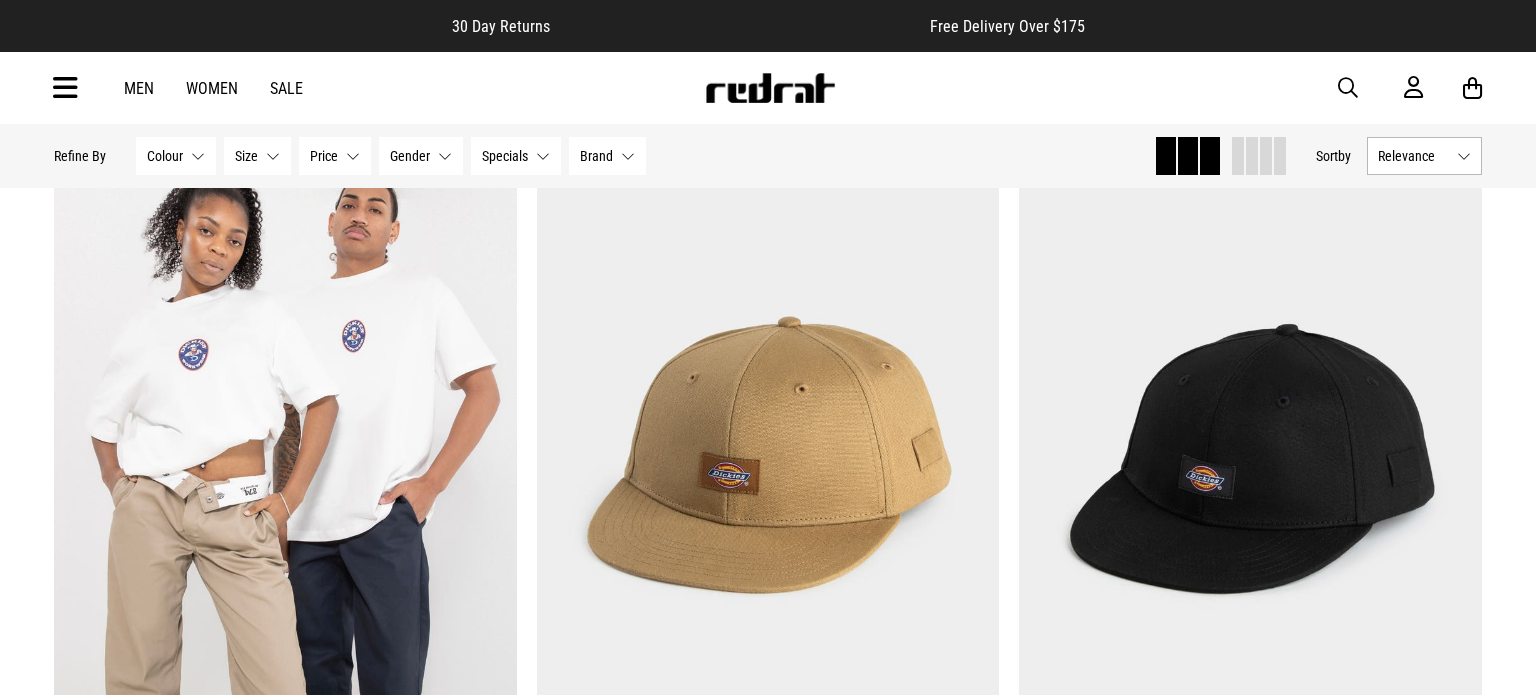 scroll, scrollTop: 1929, scrollLeft: 0, axis: vertical 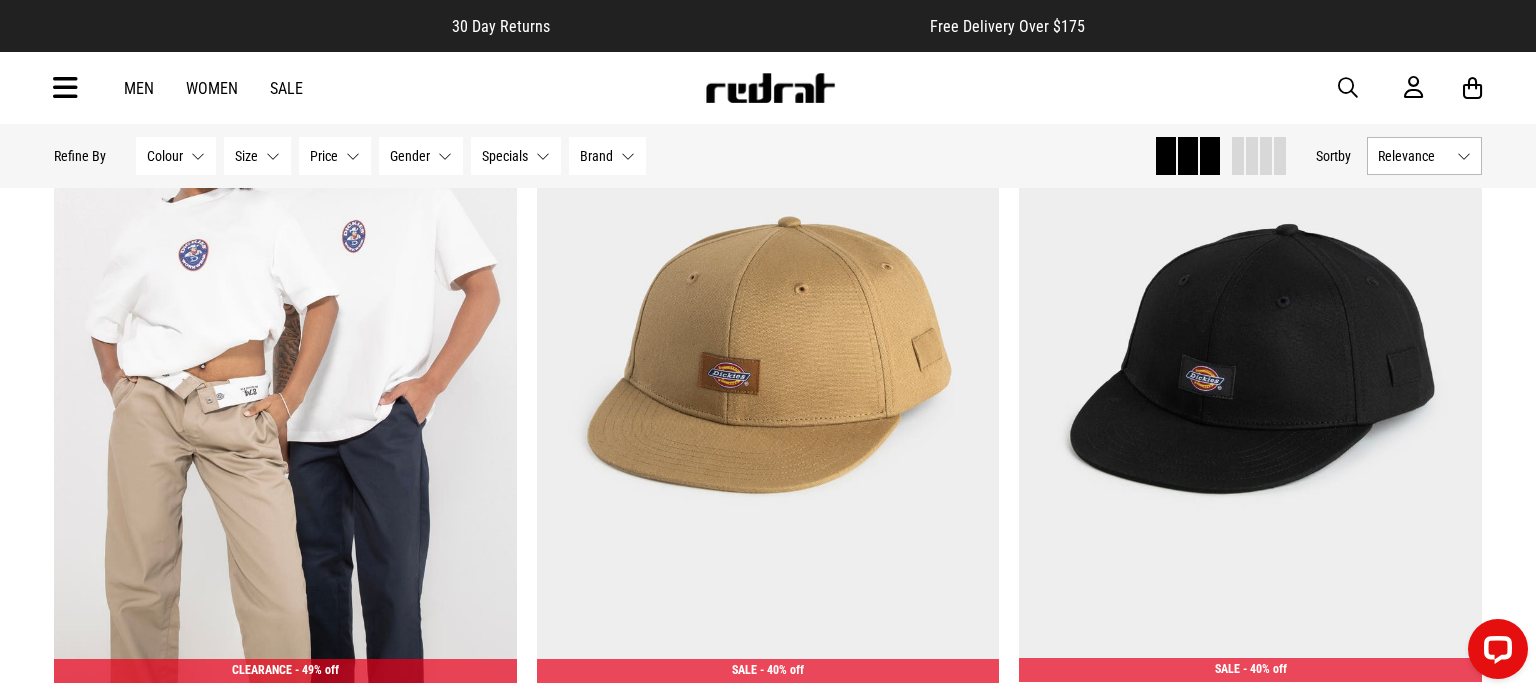 click on "Men" at bounding box center (139, 88) 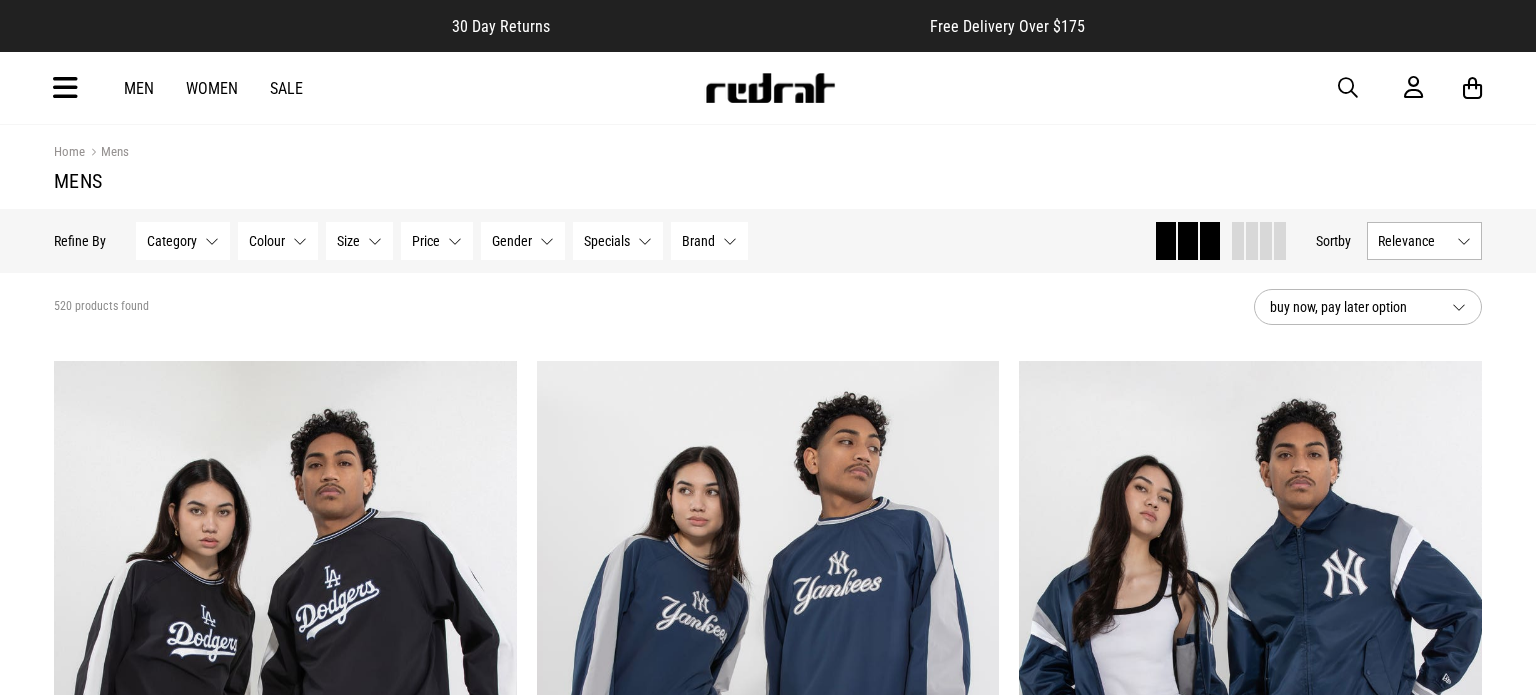 scroll, scrollTop: 0, scrollLeft: 0, axis: both 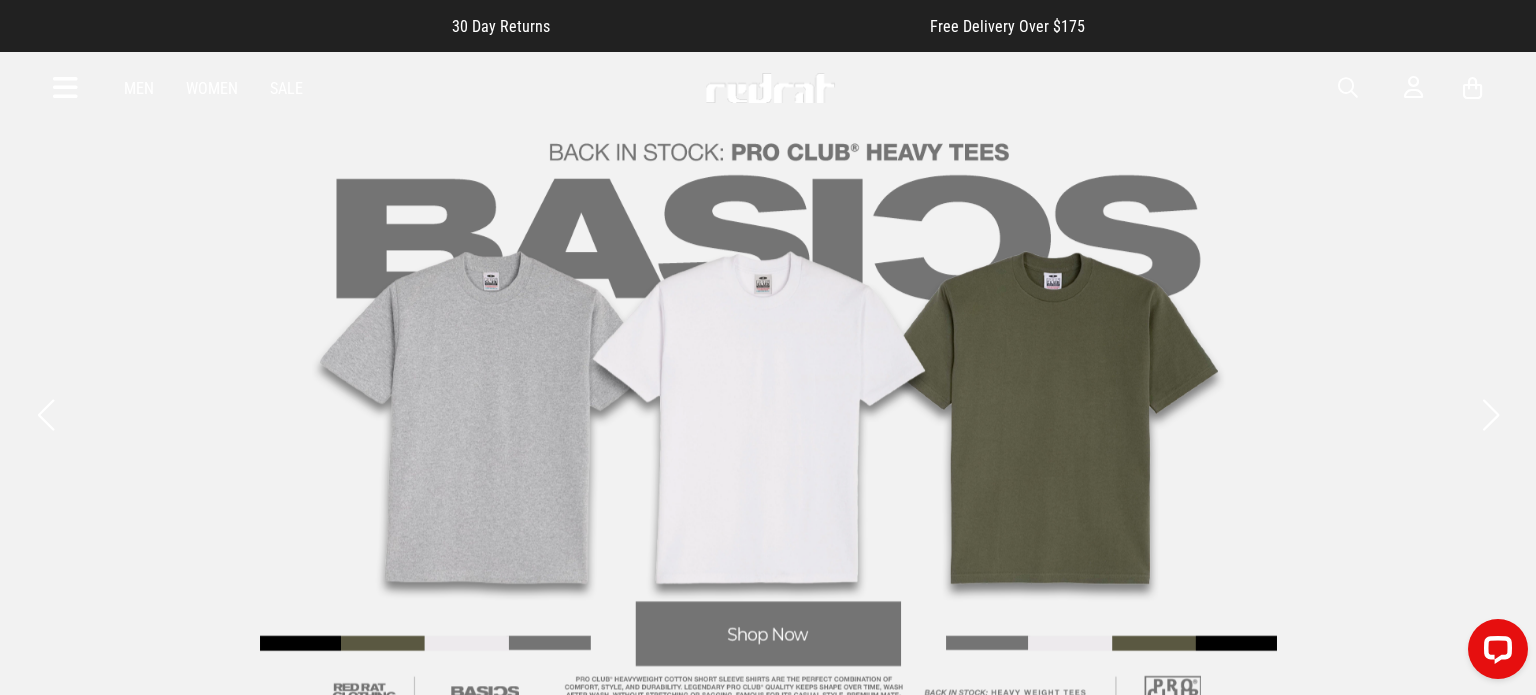 click on "Men" at bounding box center [139, 88] 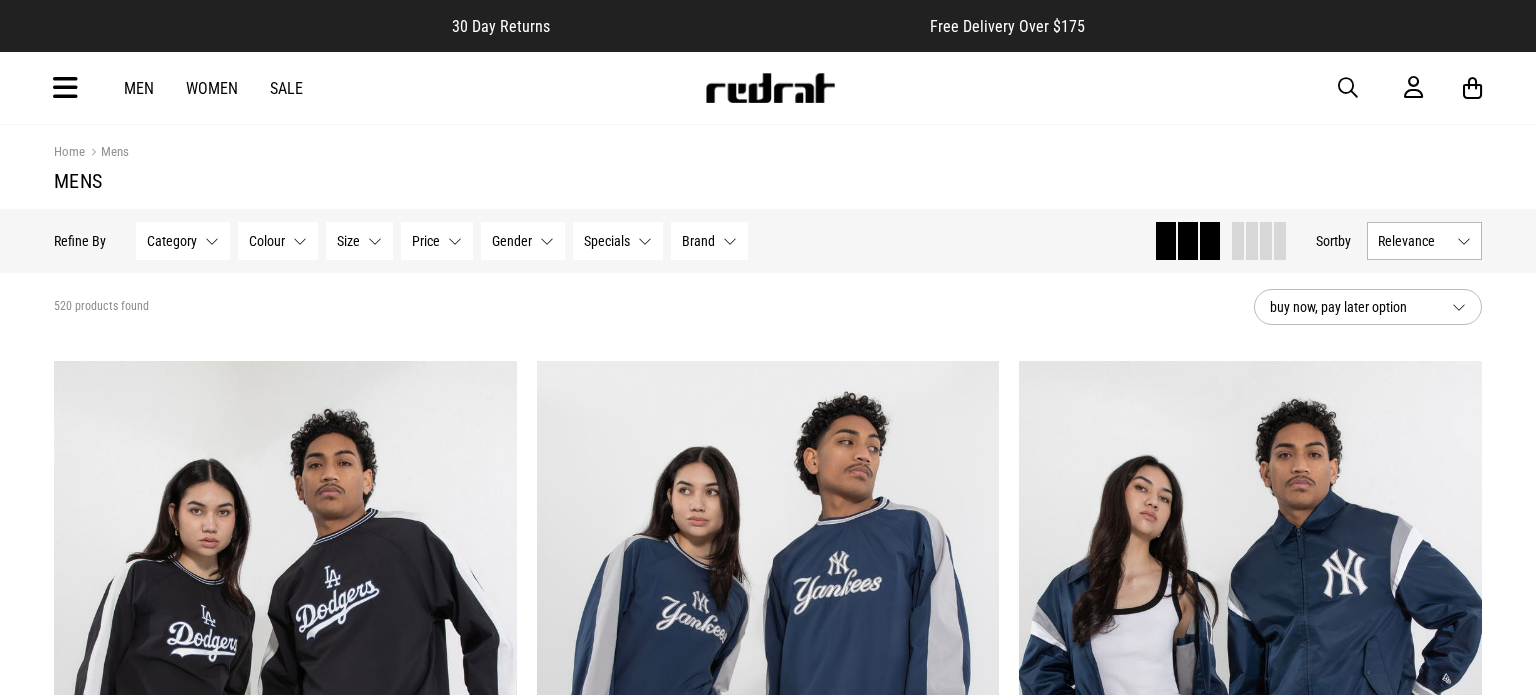 scroll, scrollTop: 0, scrollLeft: 0, axis: both 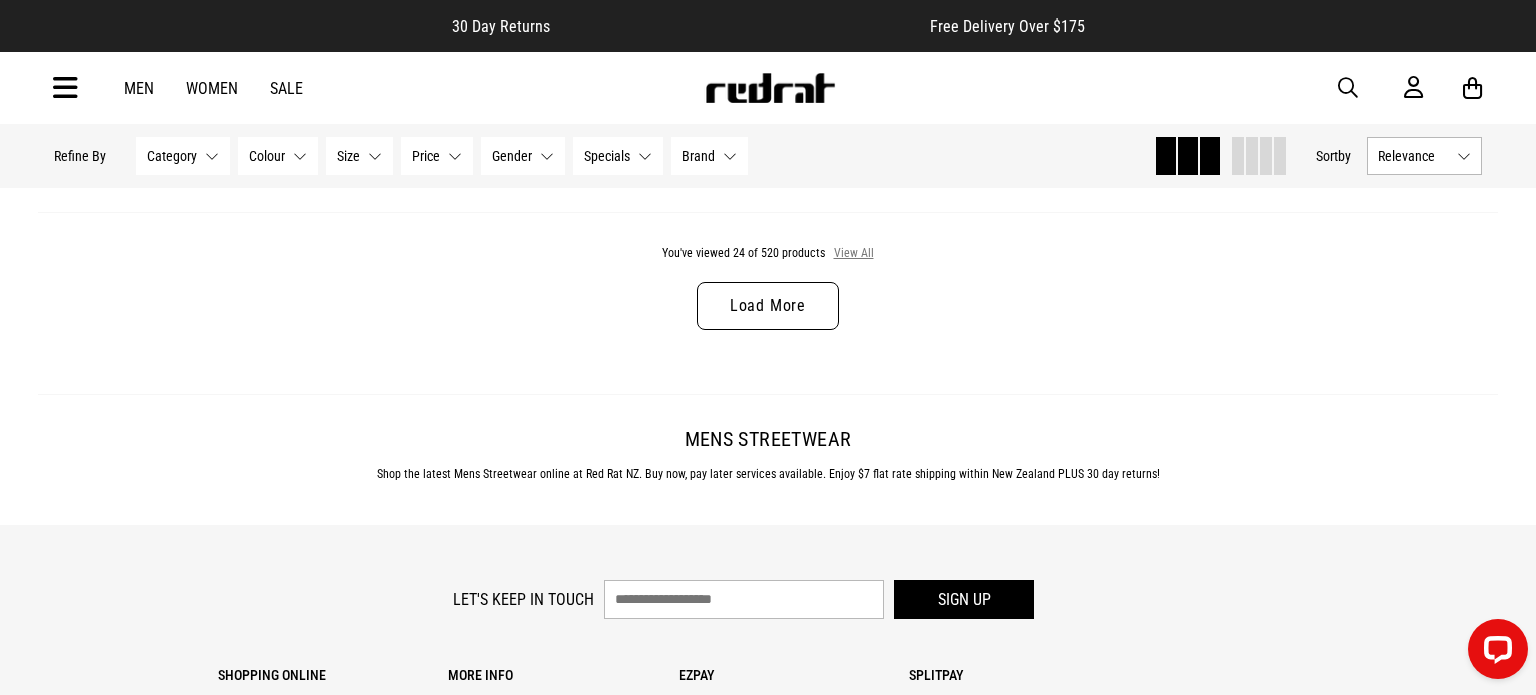 click on "View All" at bounding box center (854, 254) 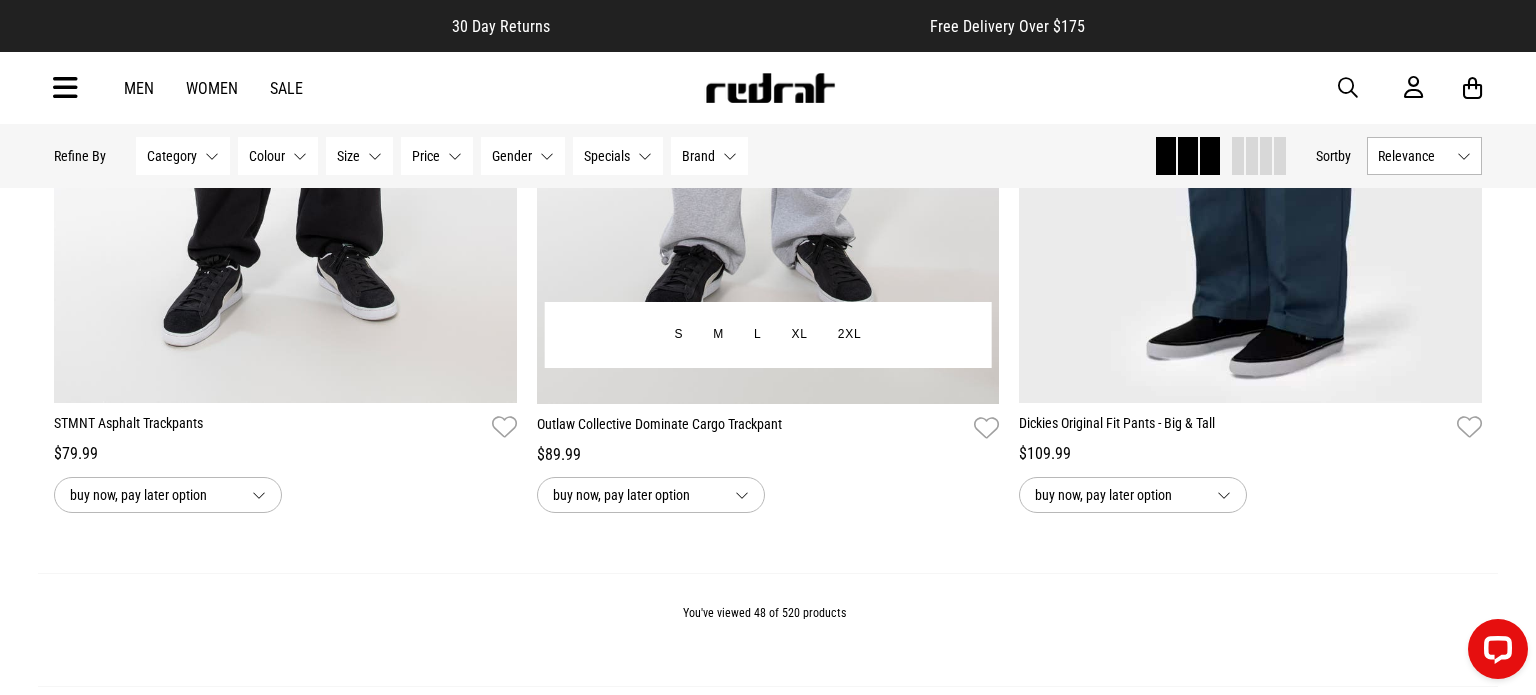 scroll, scrollTop: 12578, scrollLeft: 0, axis: vertical 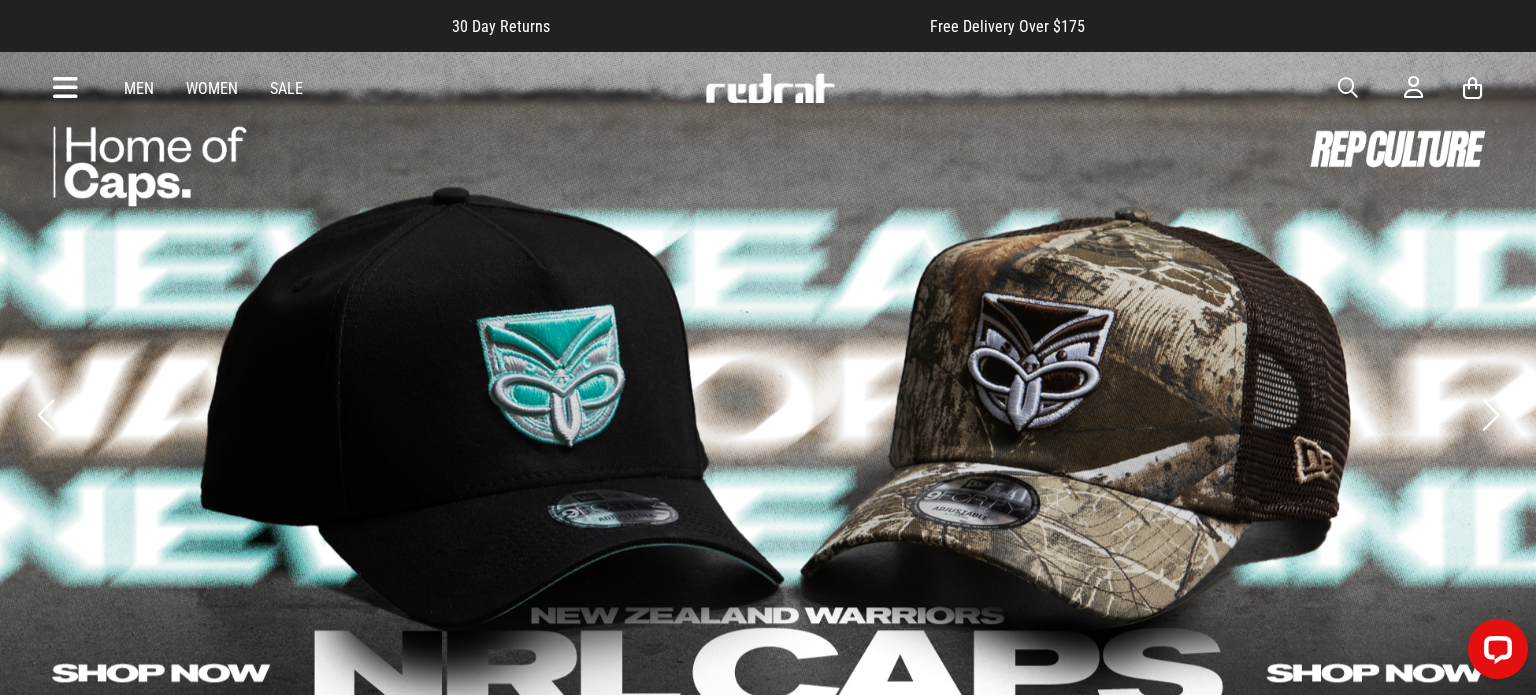 click at bounding box center [1348, 88] 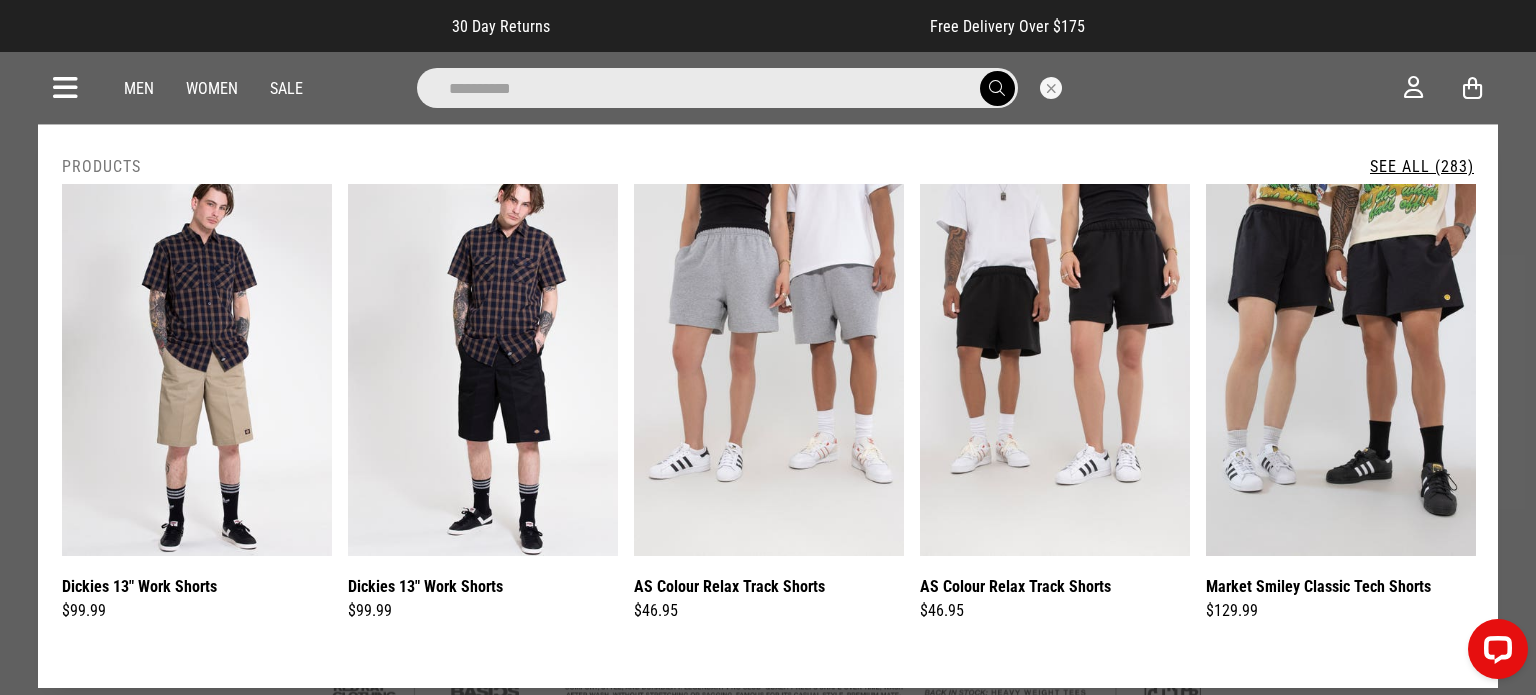 type on "**********" 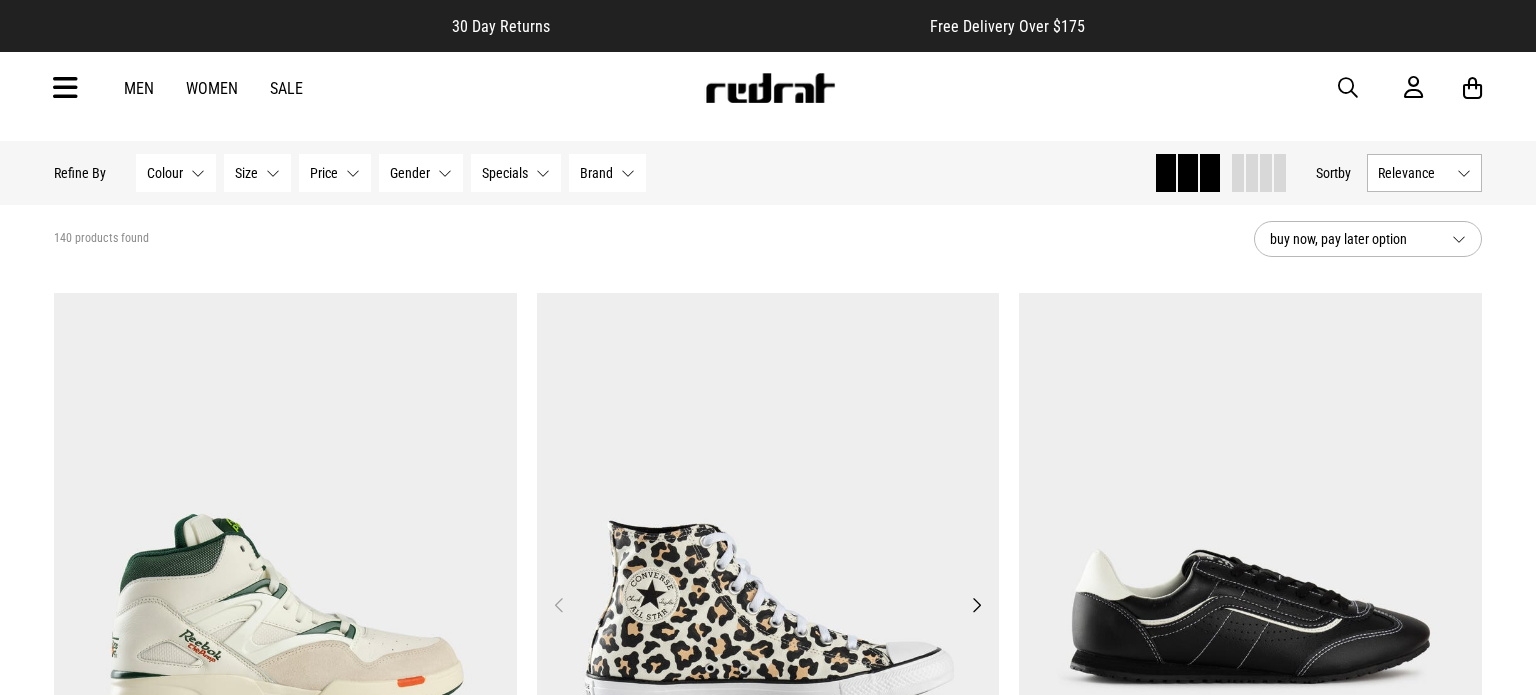 scroll, scrollTop: 296, scrollLeft: 0, axis: vertical 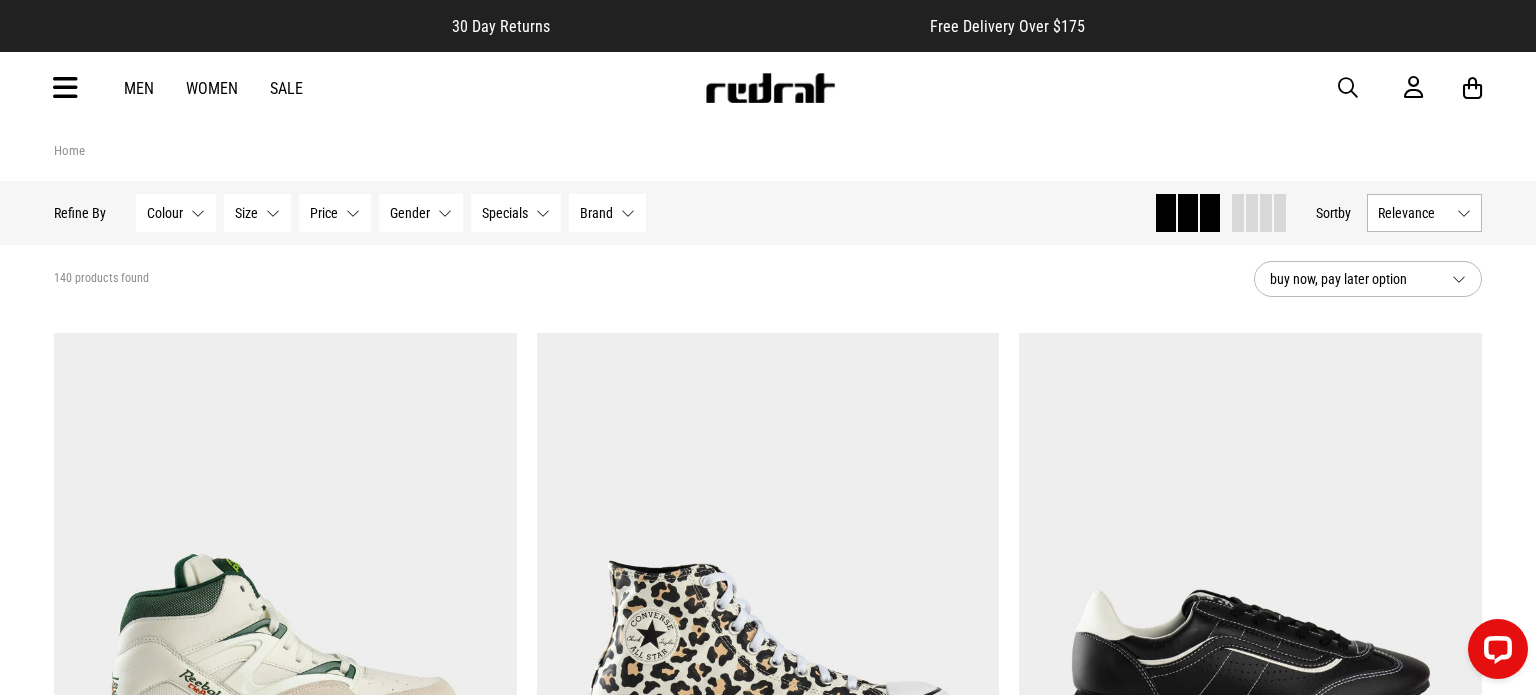 click at bounding box center [1348, 88] 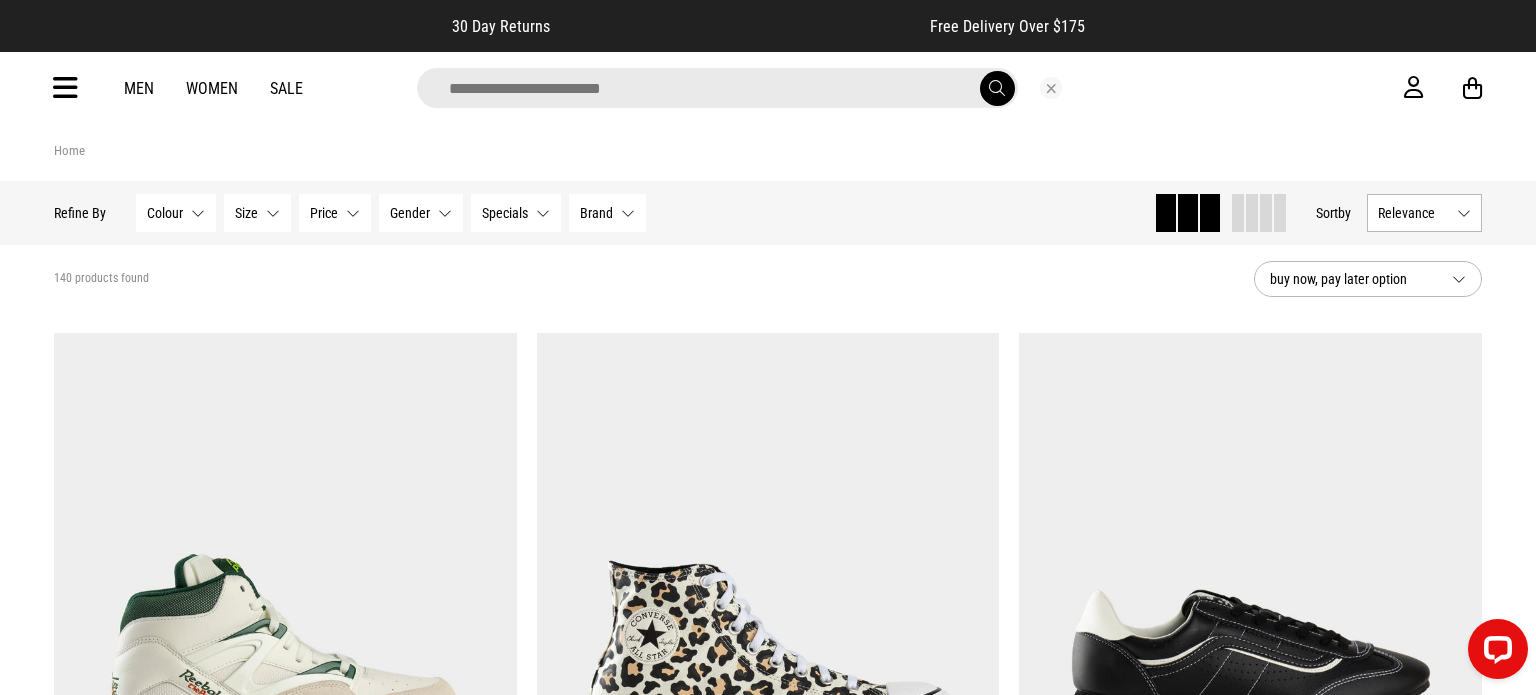 click at bounding box center (717, 88) 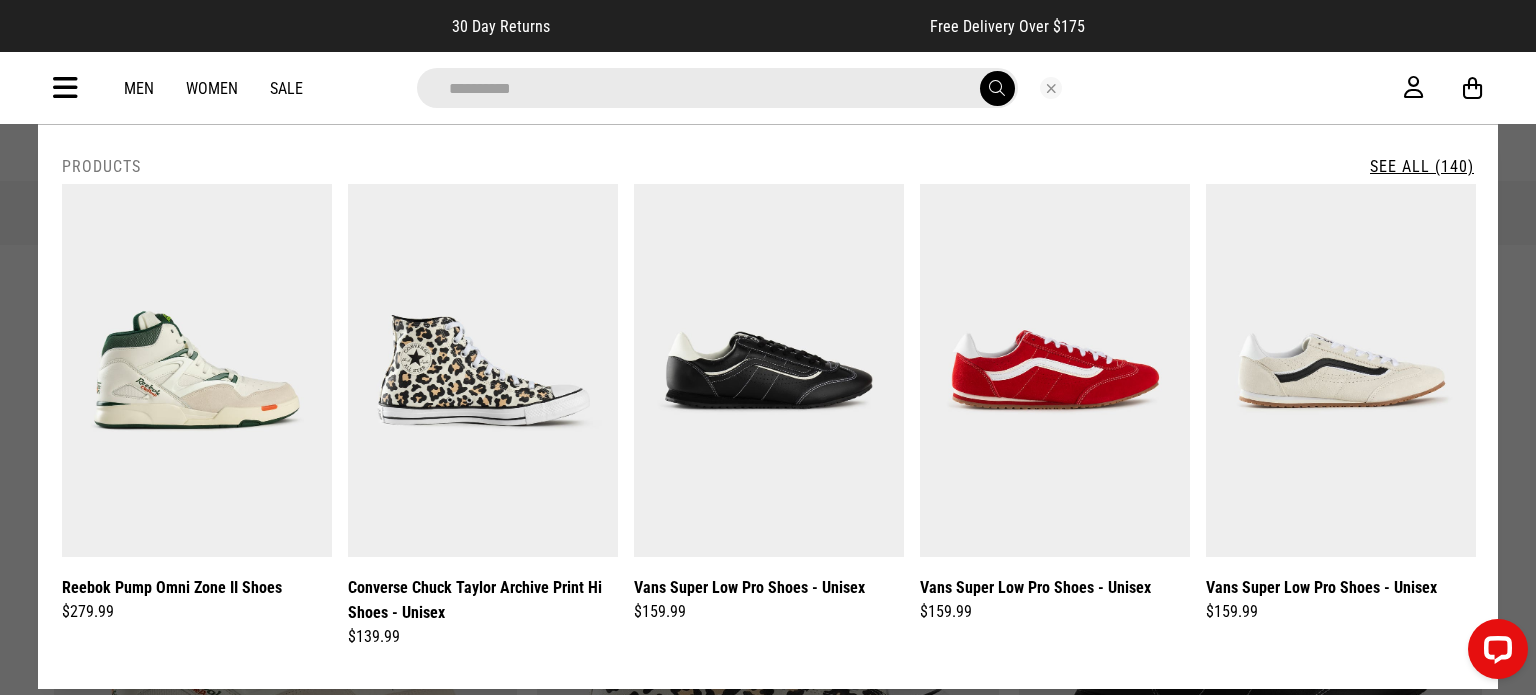 type on "**********" 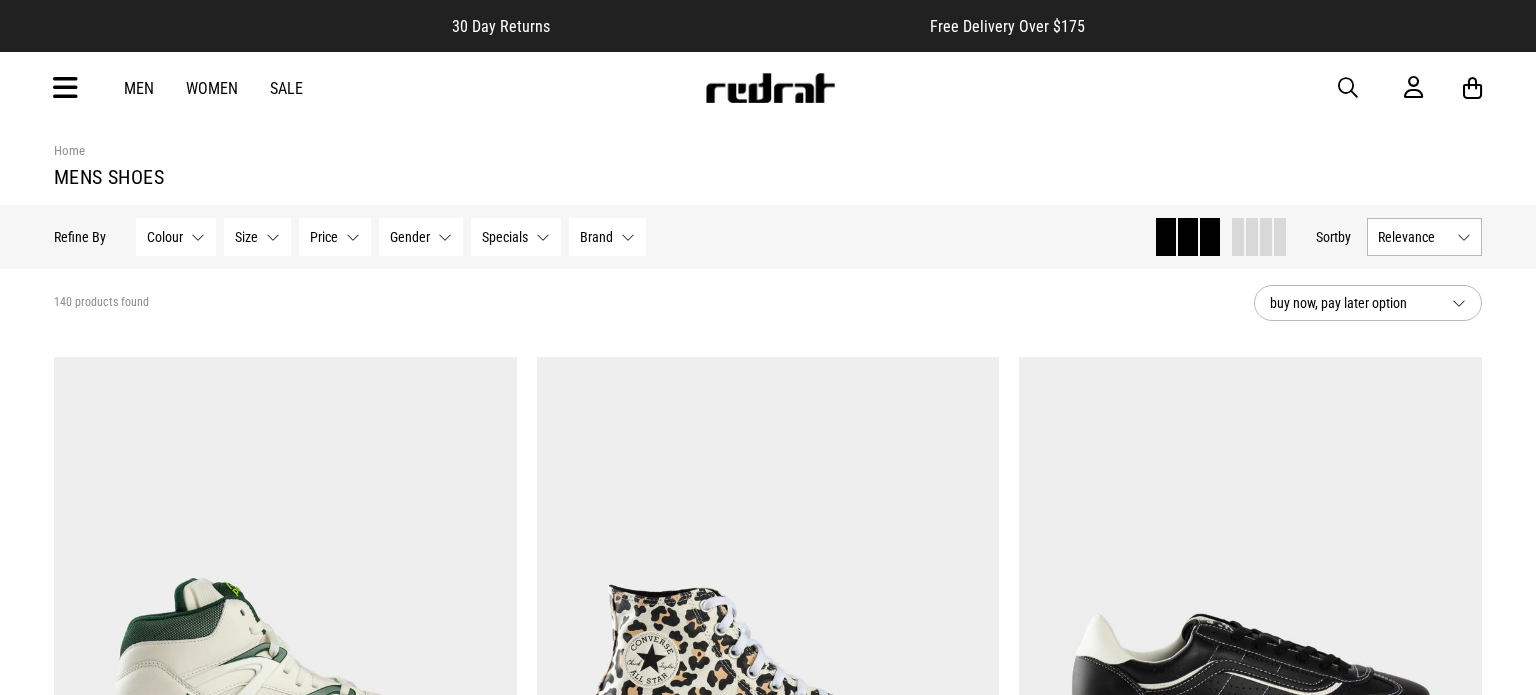 scroll, scrollTop: 0, scrollLeft: 0, axis: both 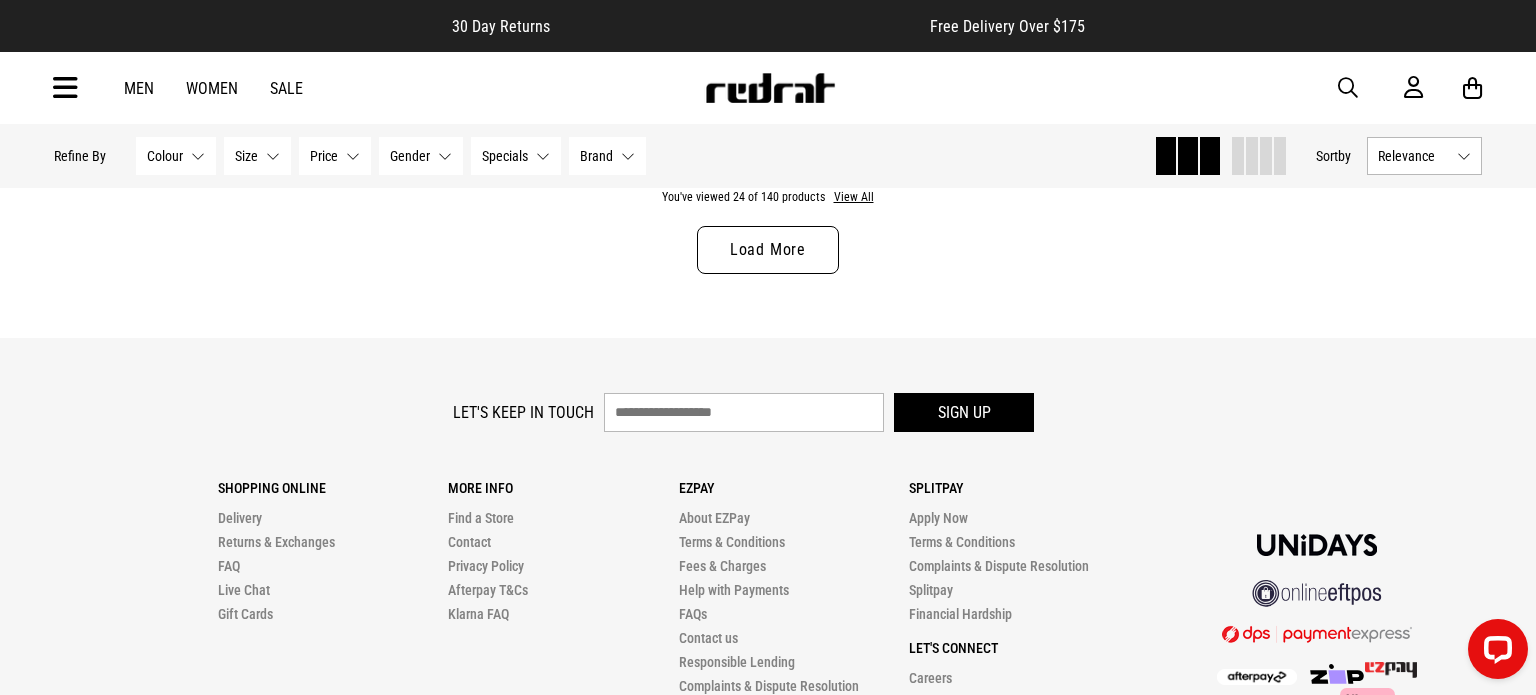 click on "Load More" at bounding box center (768, 250) 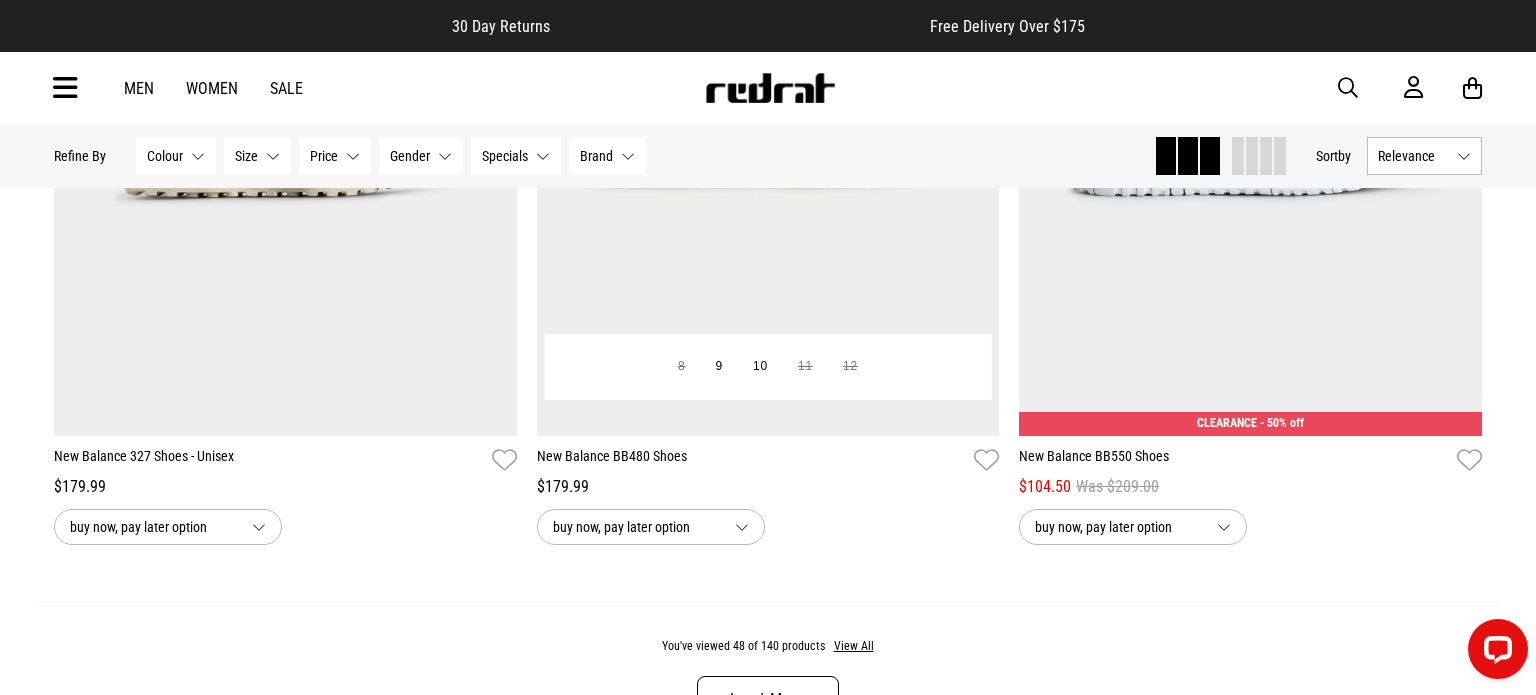 scroll, scrollTop: 12562, scrollLeft: 0, axis: vertical 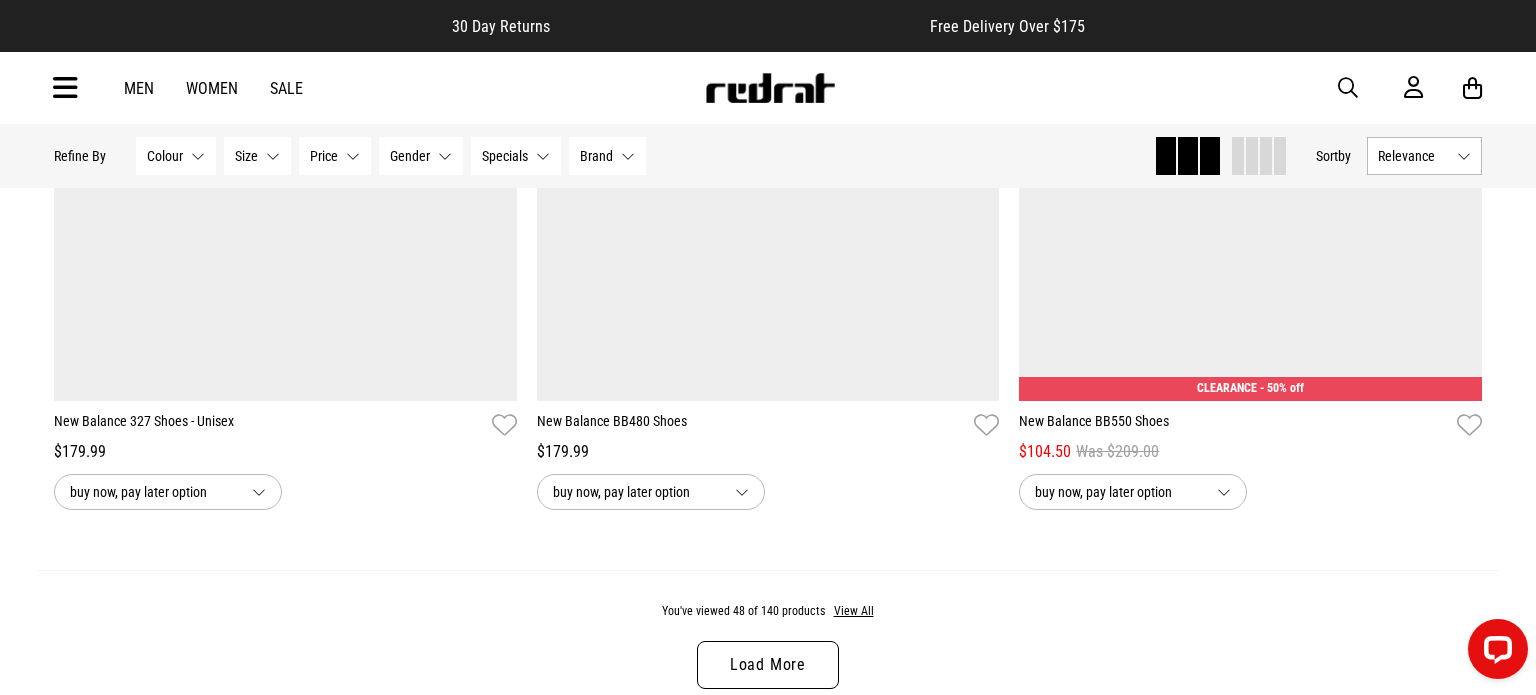 click on "You've viewed 48 of 140 products  View All   Load More" at bounding box center [768, 661] 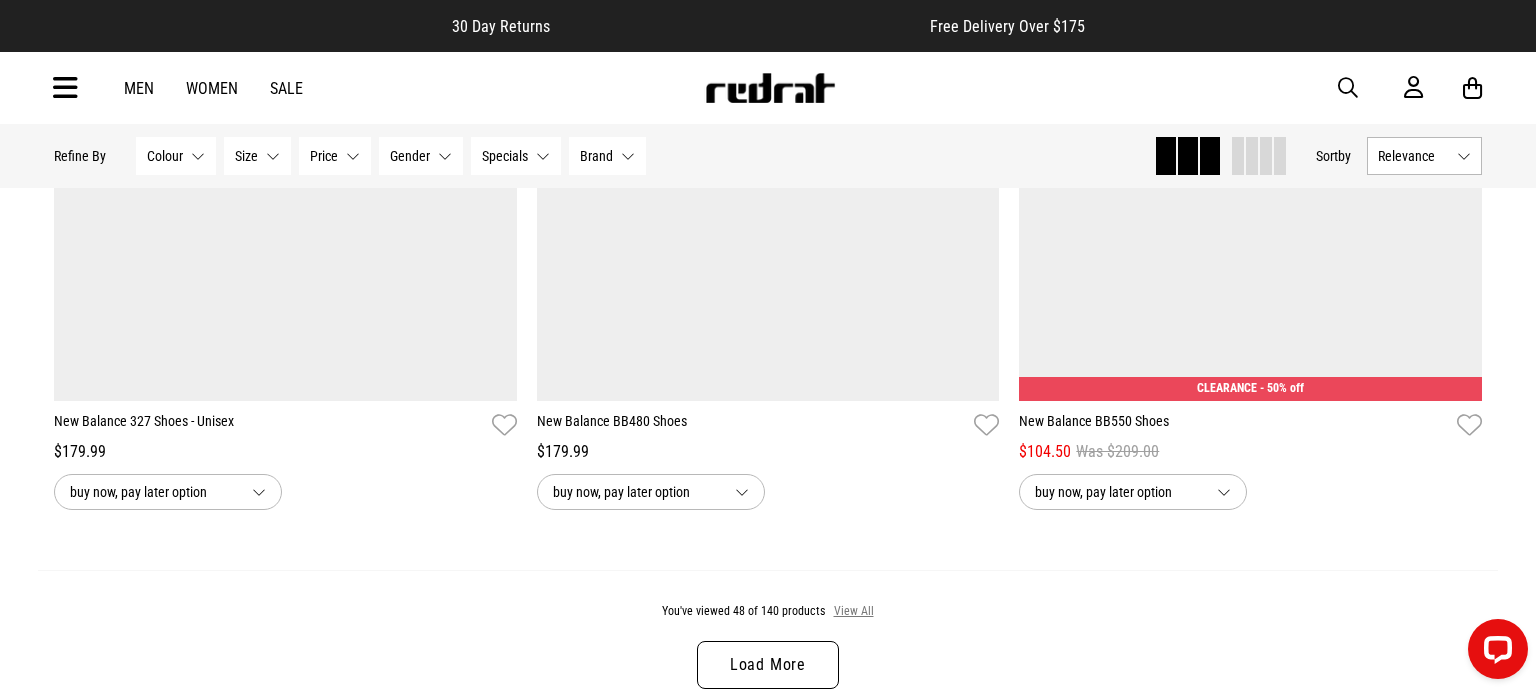click on "View All" at bounding box center [854, 612] 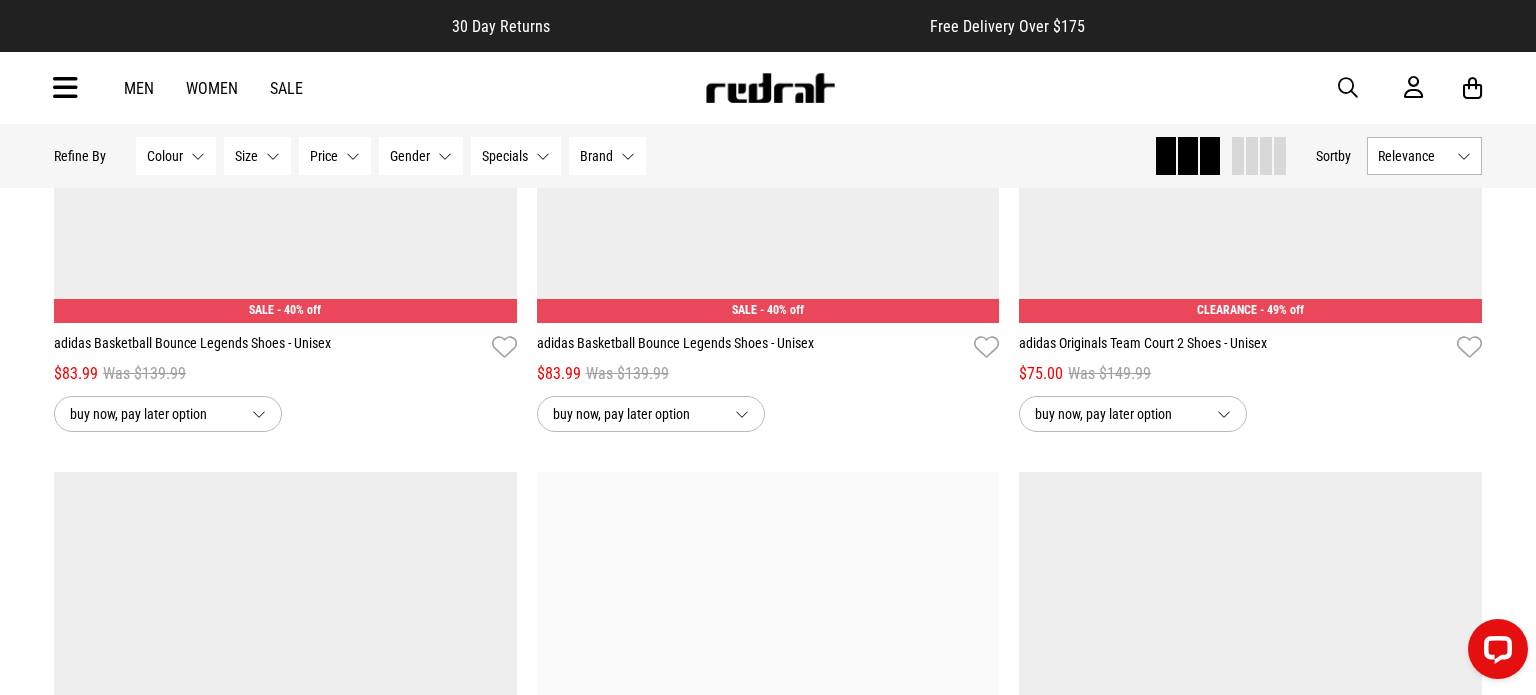 scroll, scrollTop: 18916, scrollLeft: 0, axis: vertical 